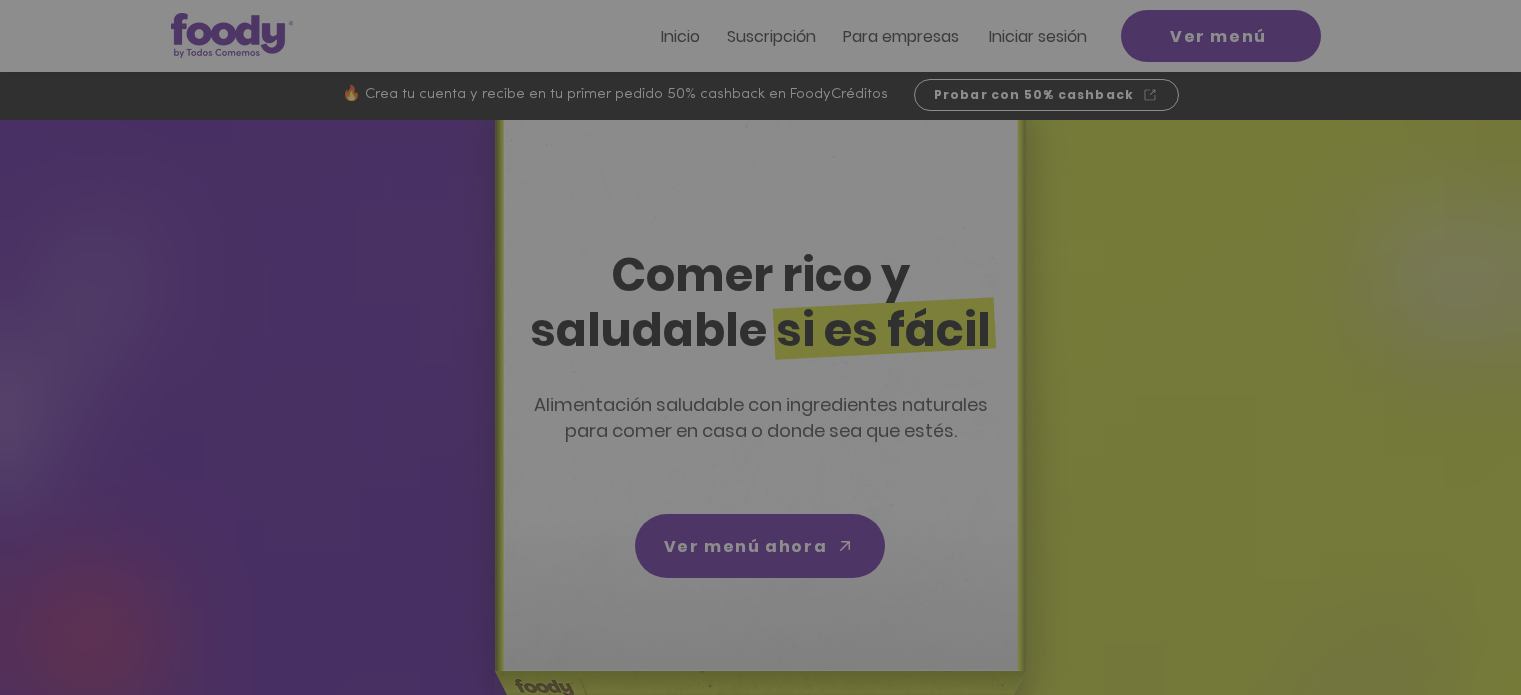 scroll, scrollTop: 0, scrollLeft: 0, axis: both 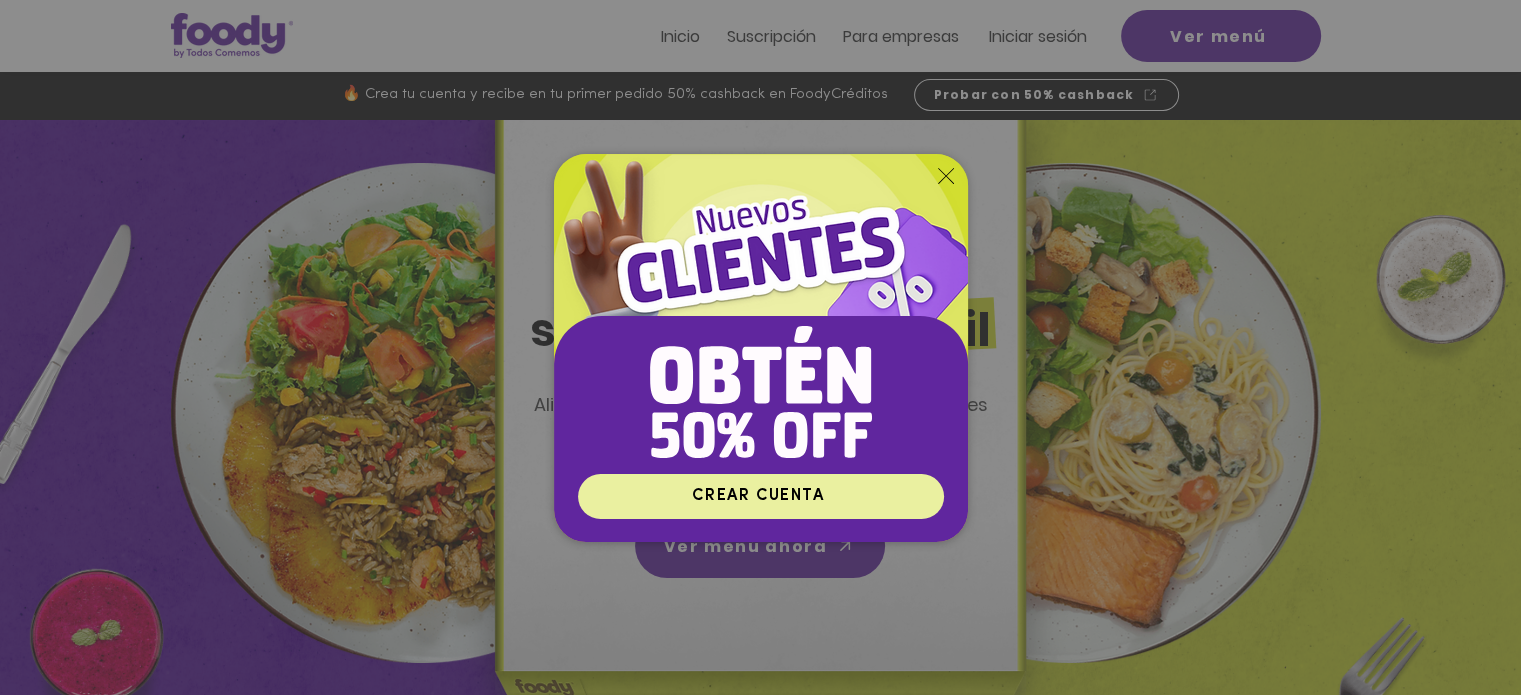 click on "CREAR CUENTA" at bounding box center [758, 496] 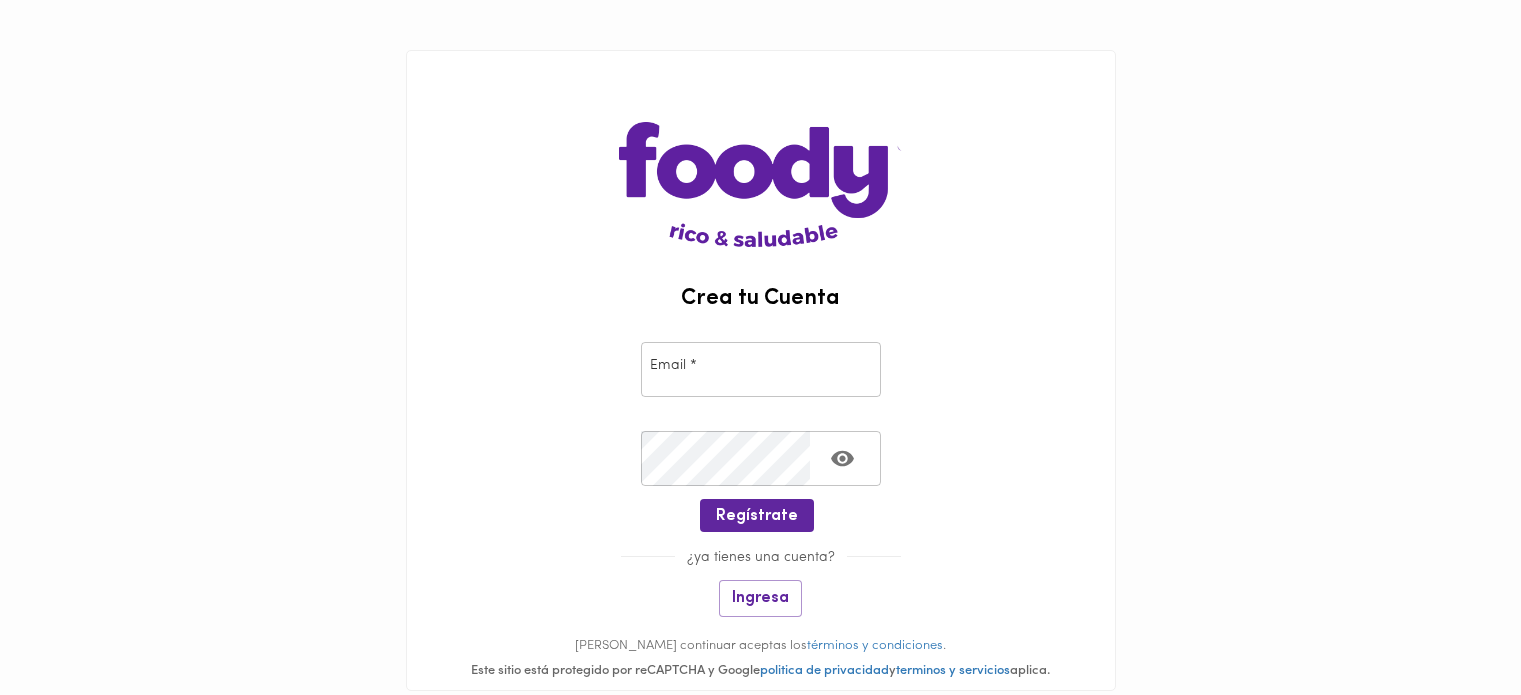 scroll, scrollTop: 0, scrollLeft: 0, axis: both 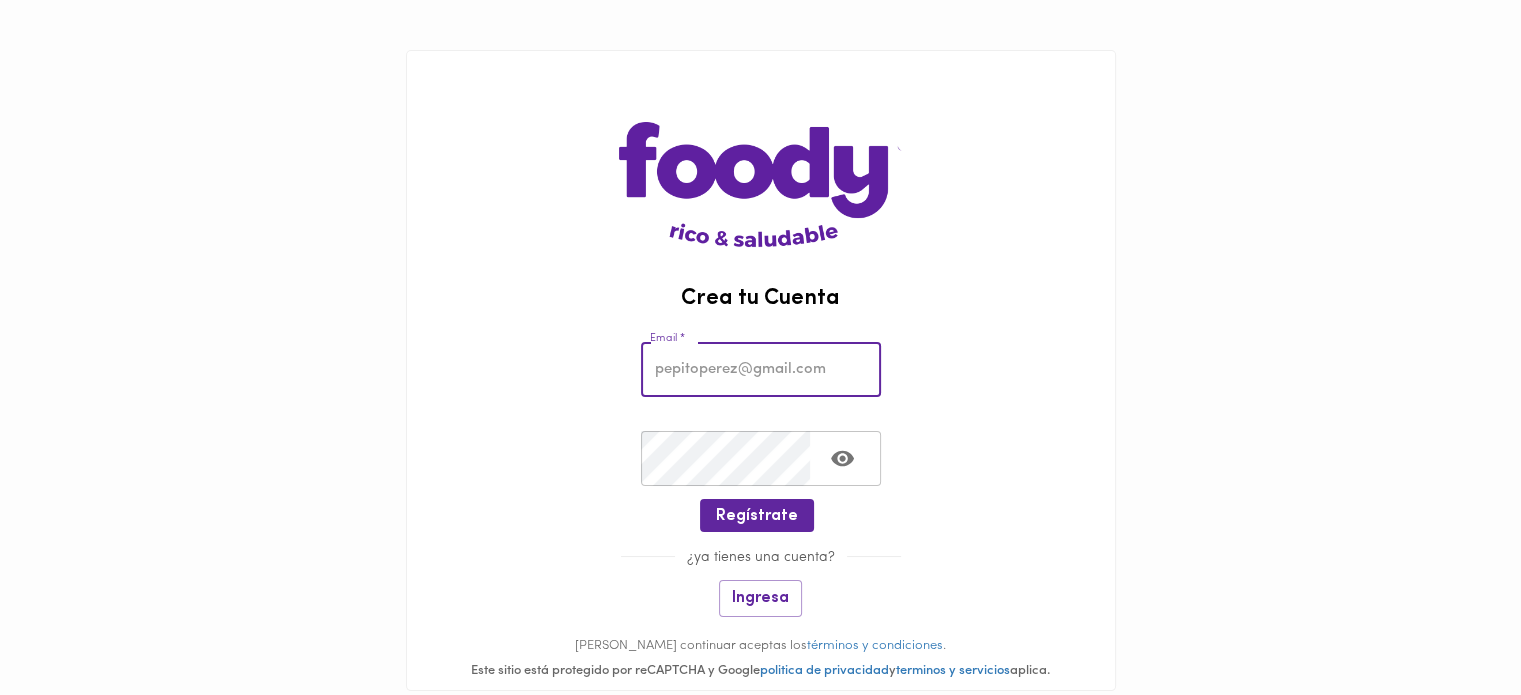 click at bounding box center (761, 369) 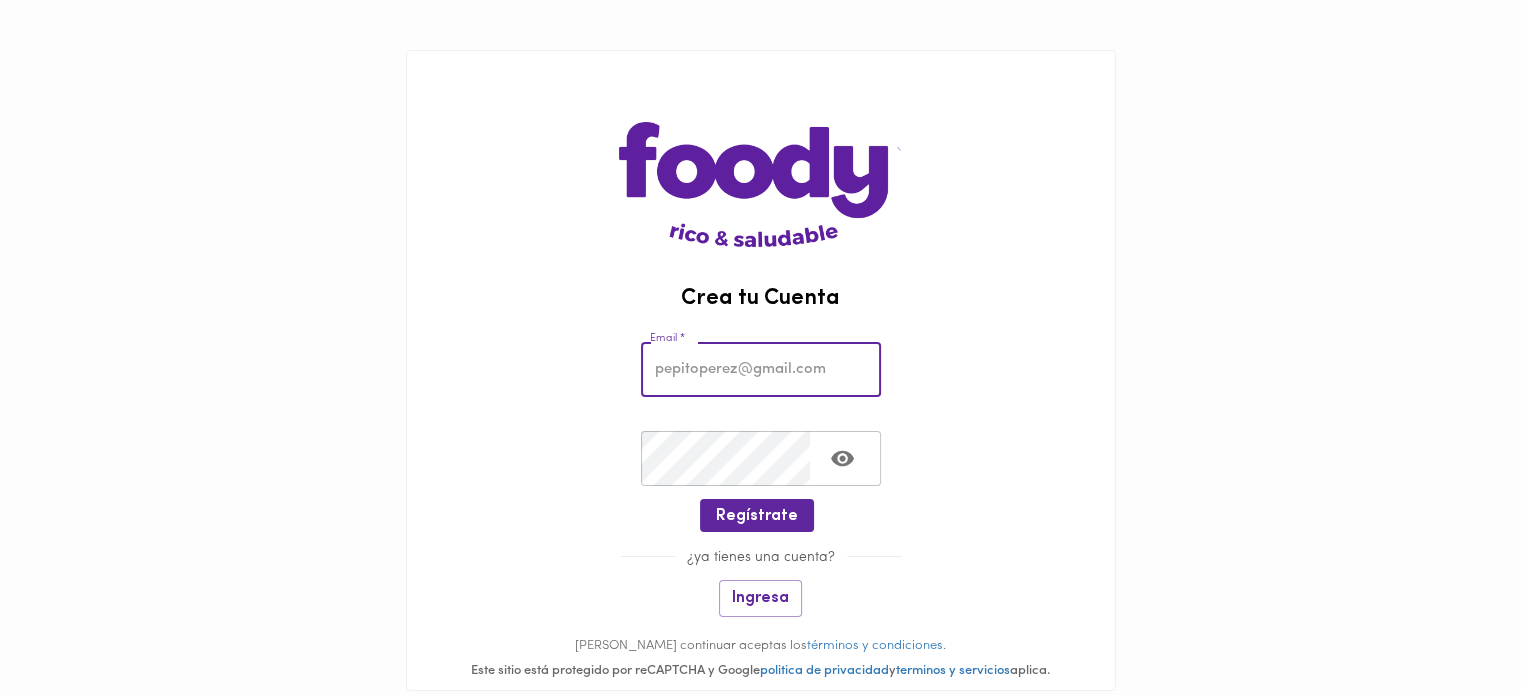 type on "camilafor93@gmail.com" 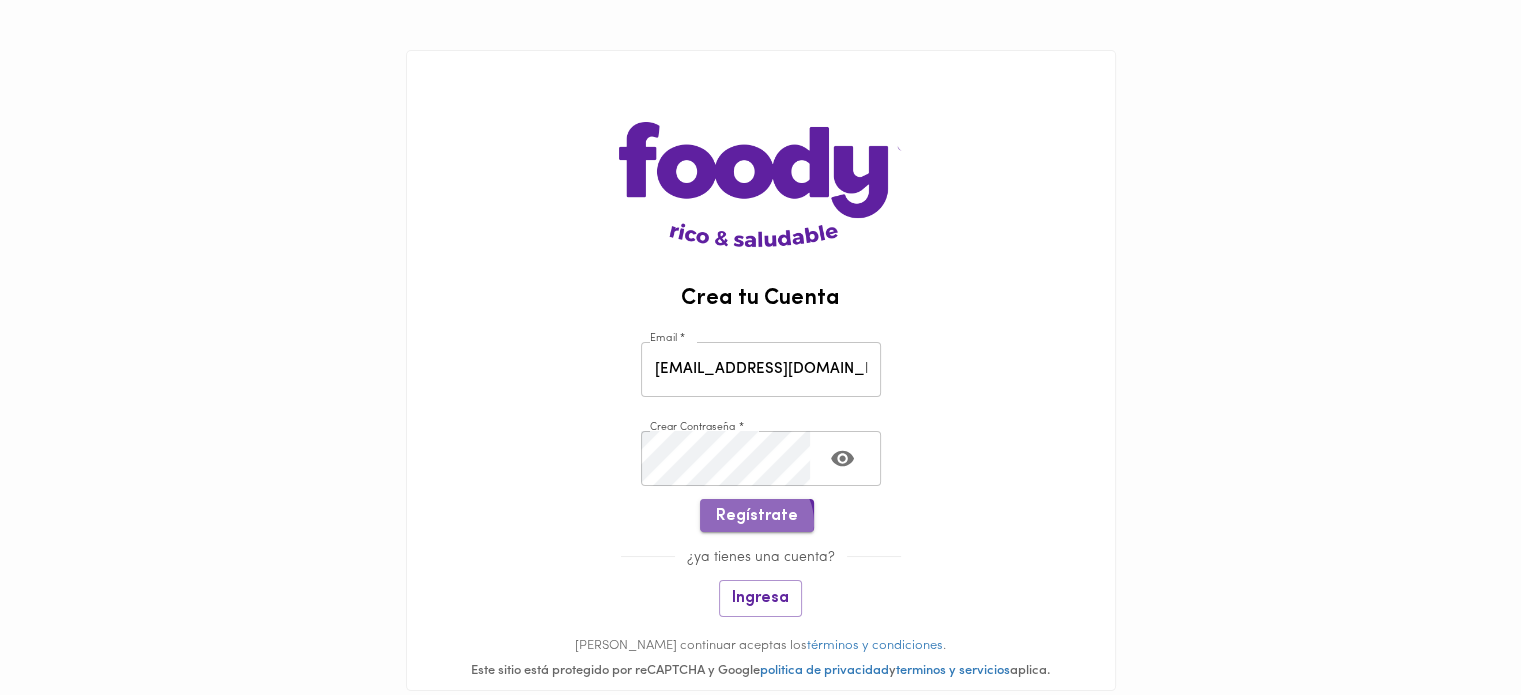 click on "Regístrate" at bounding box center (757, 516) 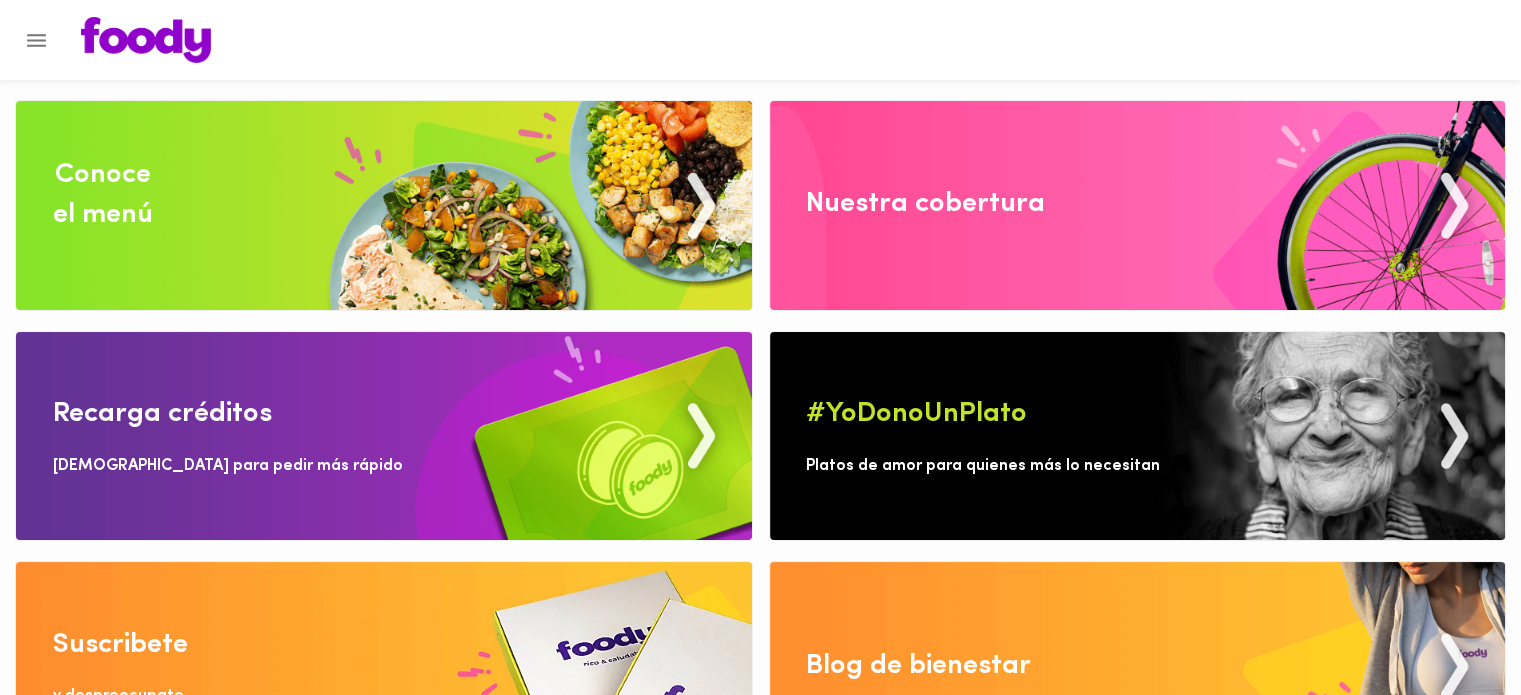click 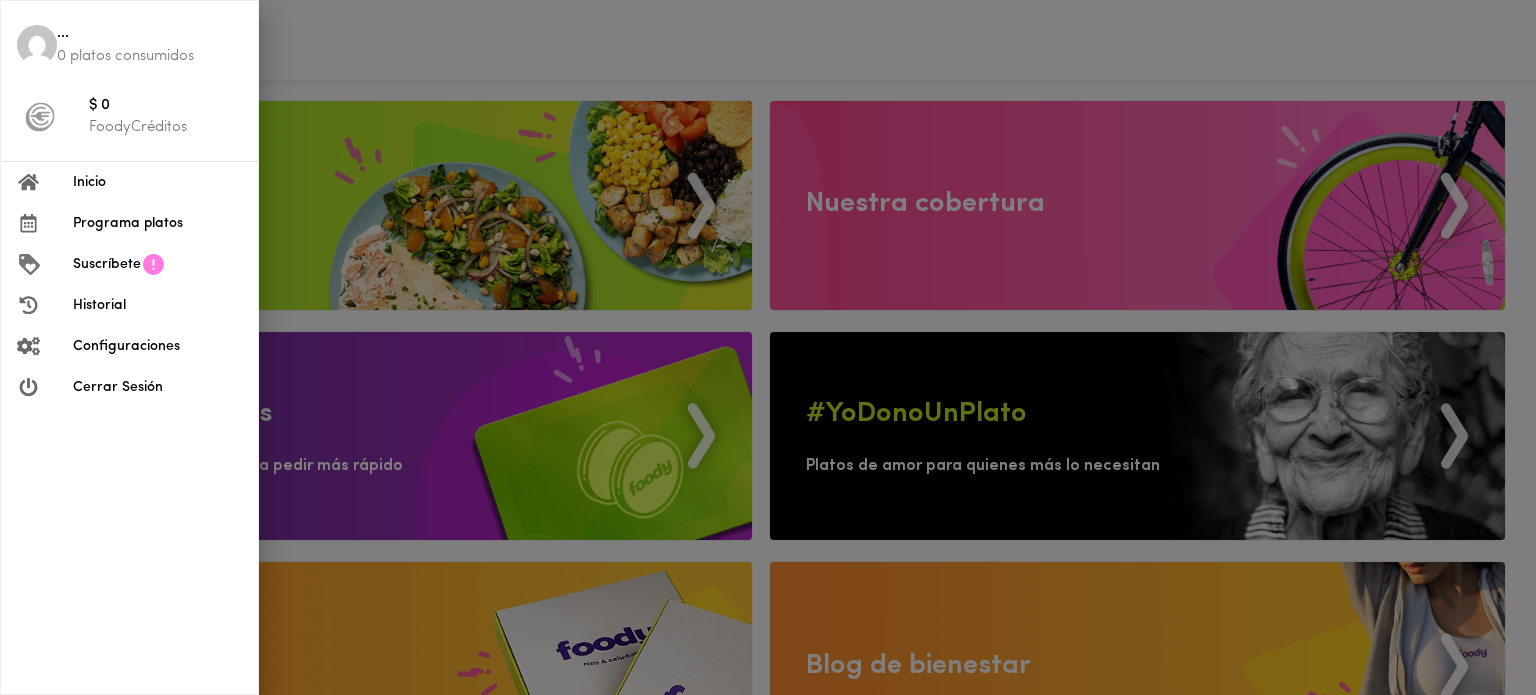 click at bounding box center [768, 347] 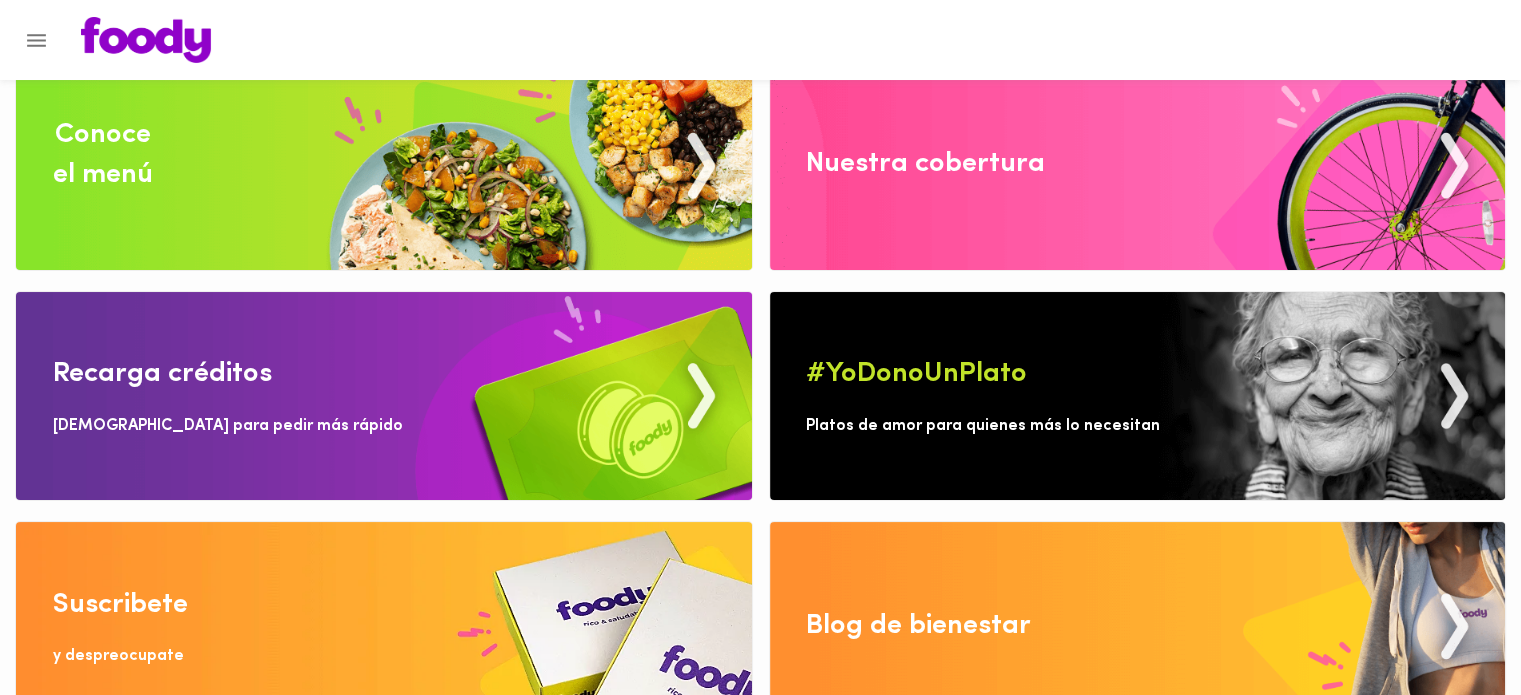 scroll, scrollTop: 40, scrollLeft: 0, axis: vertical 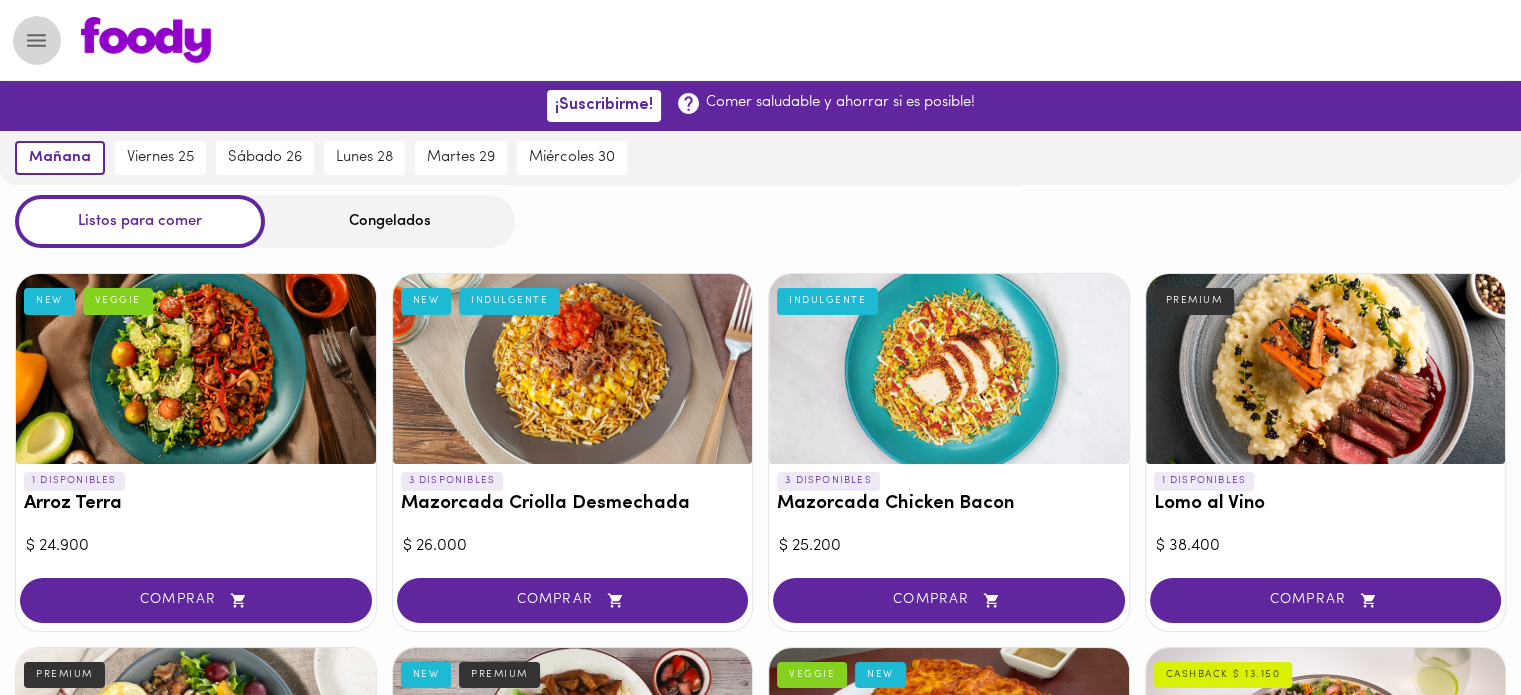 click 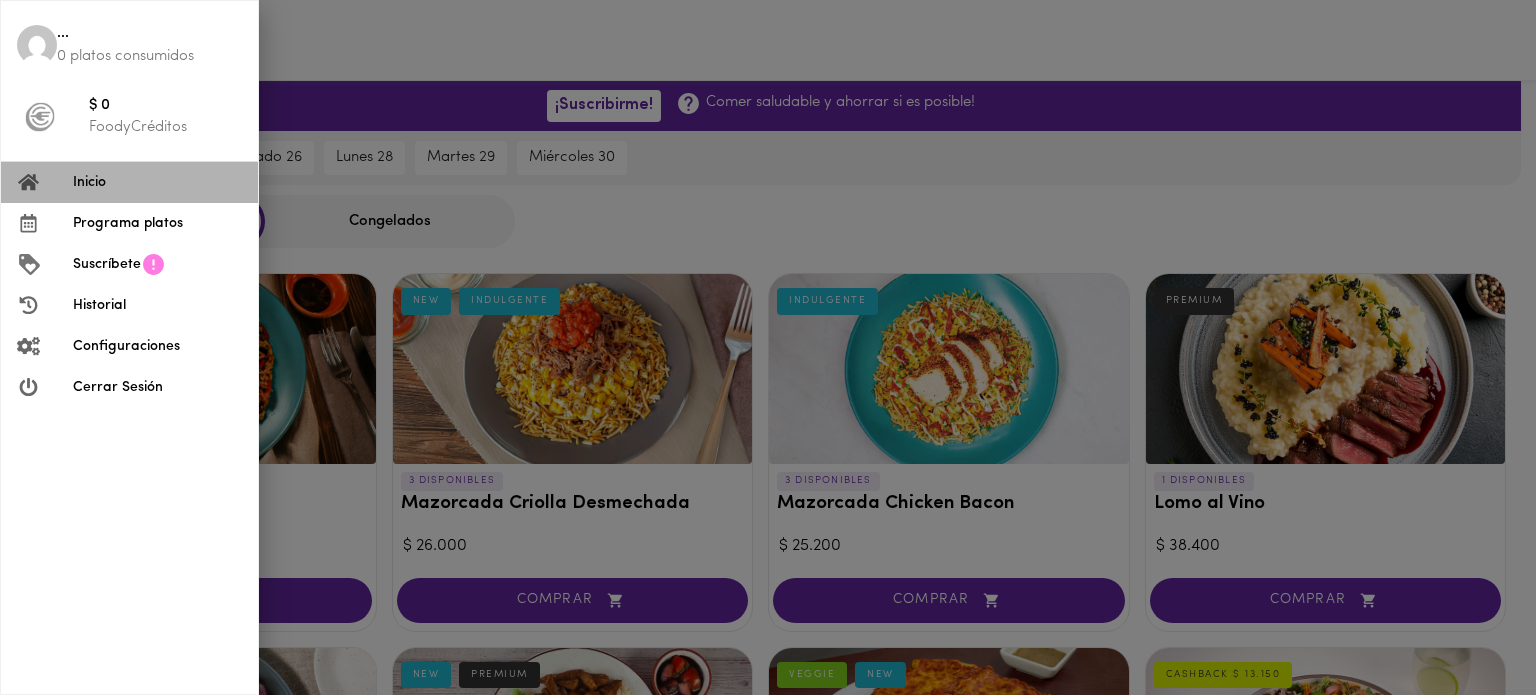 click on "Inicio" at bounding box center [157, 182] 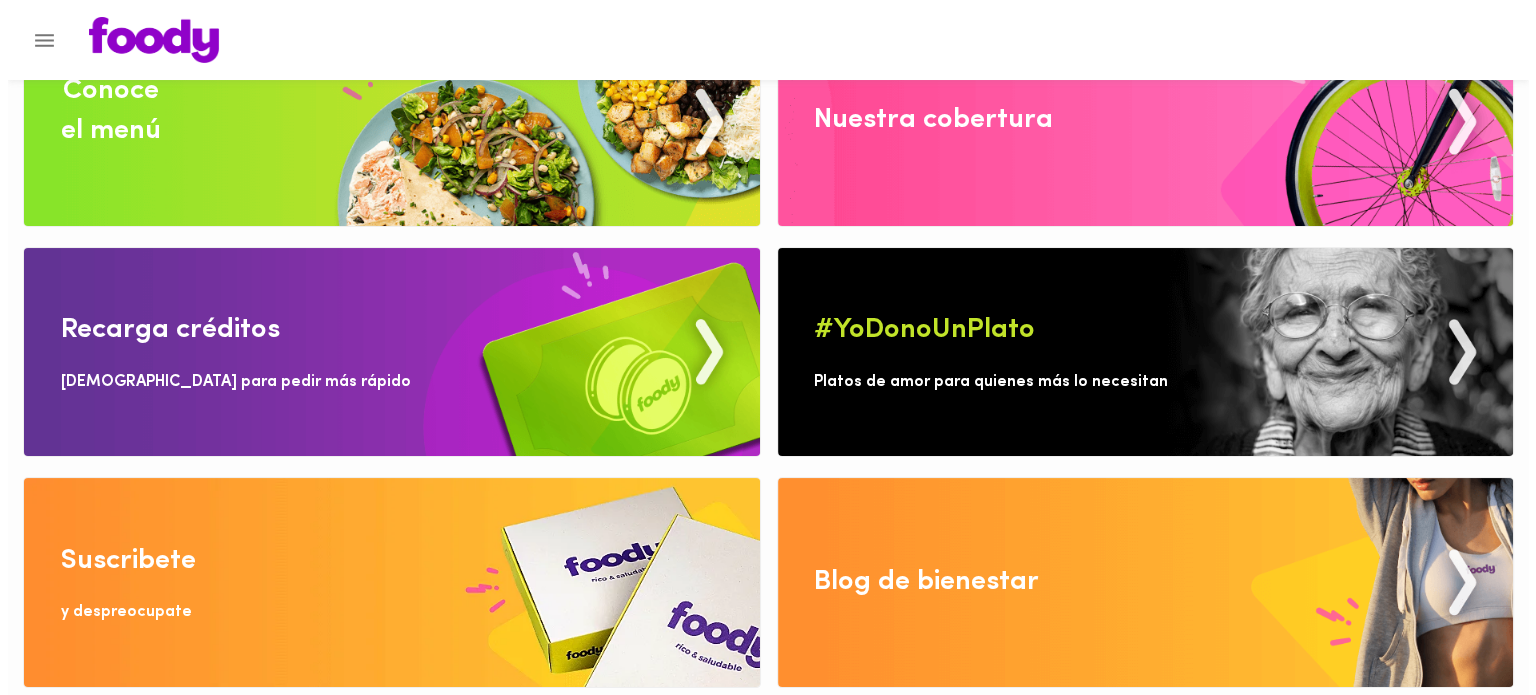 scroll, scrollTop: 0, scrollLeft: 0, axis: both 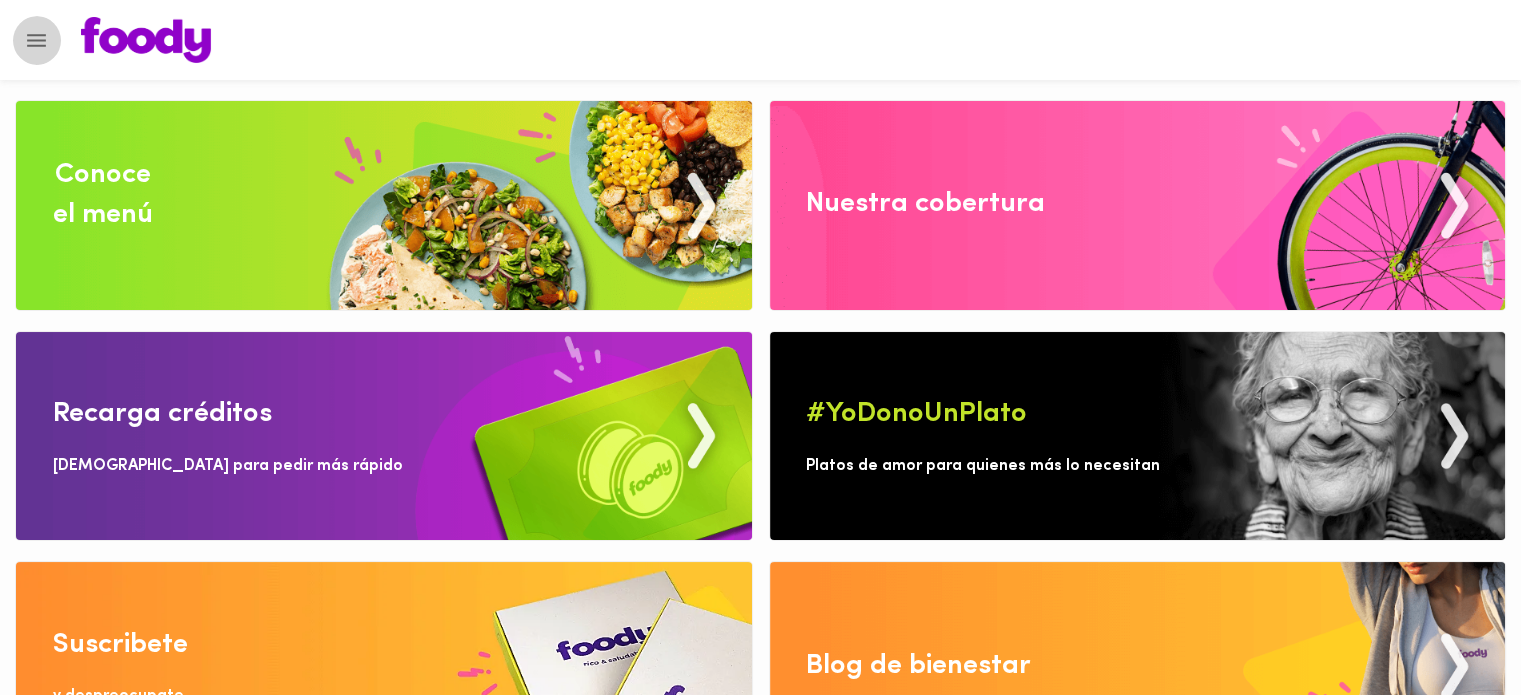 click 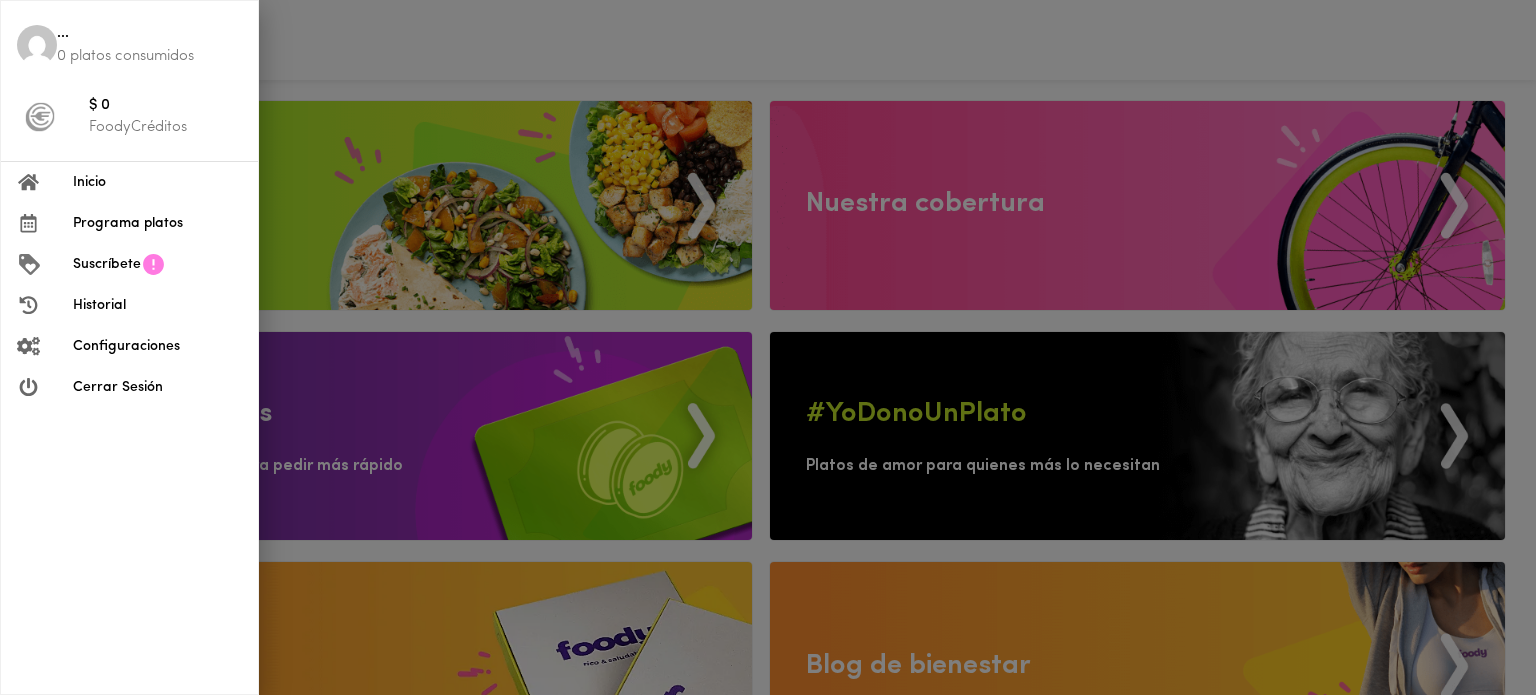 click at bounding box center [37, 45] 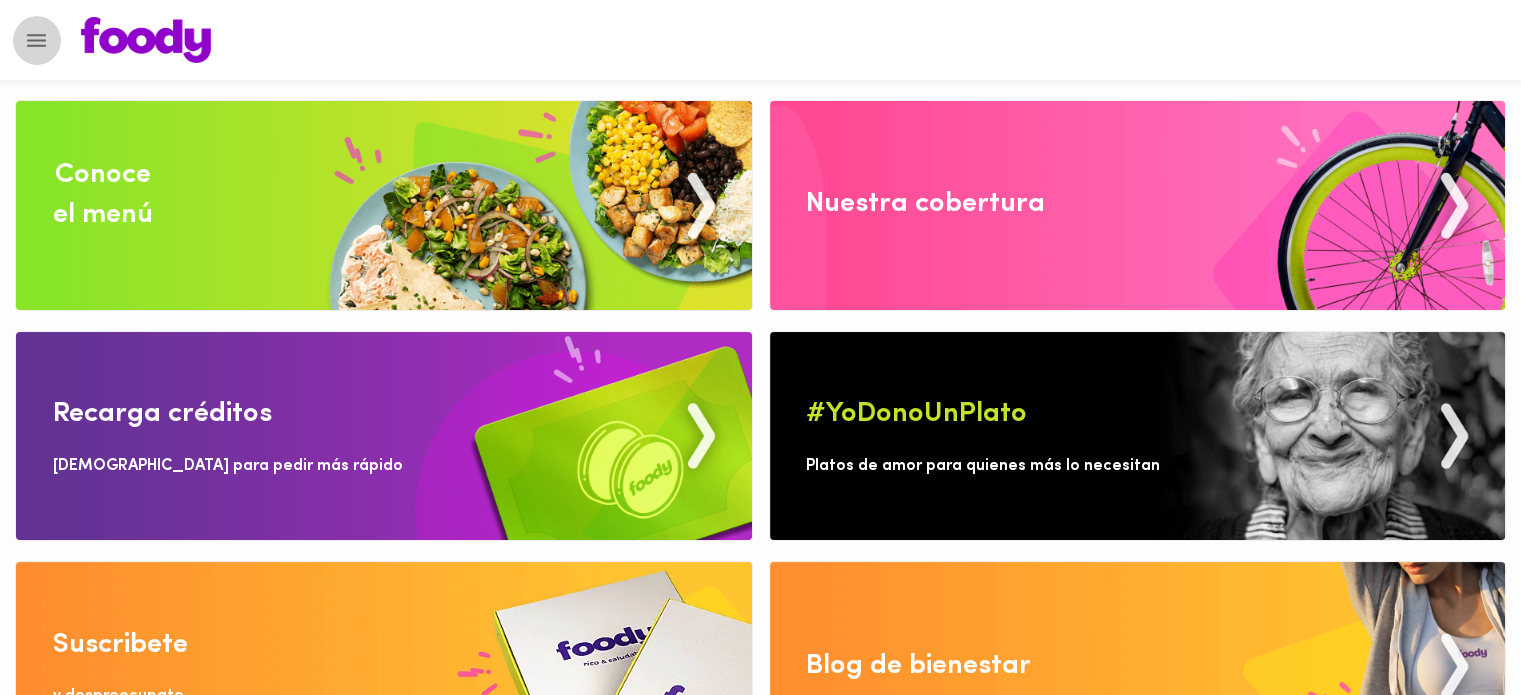 click 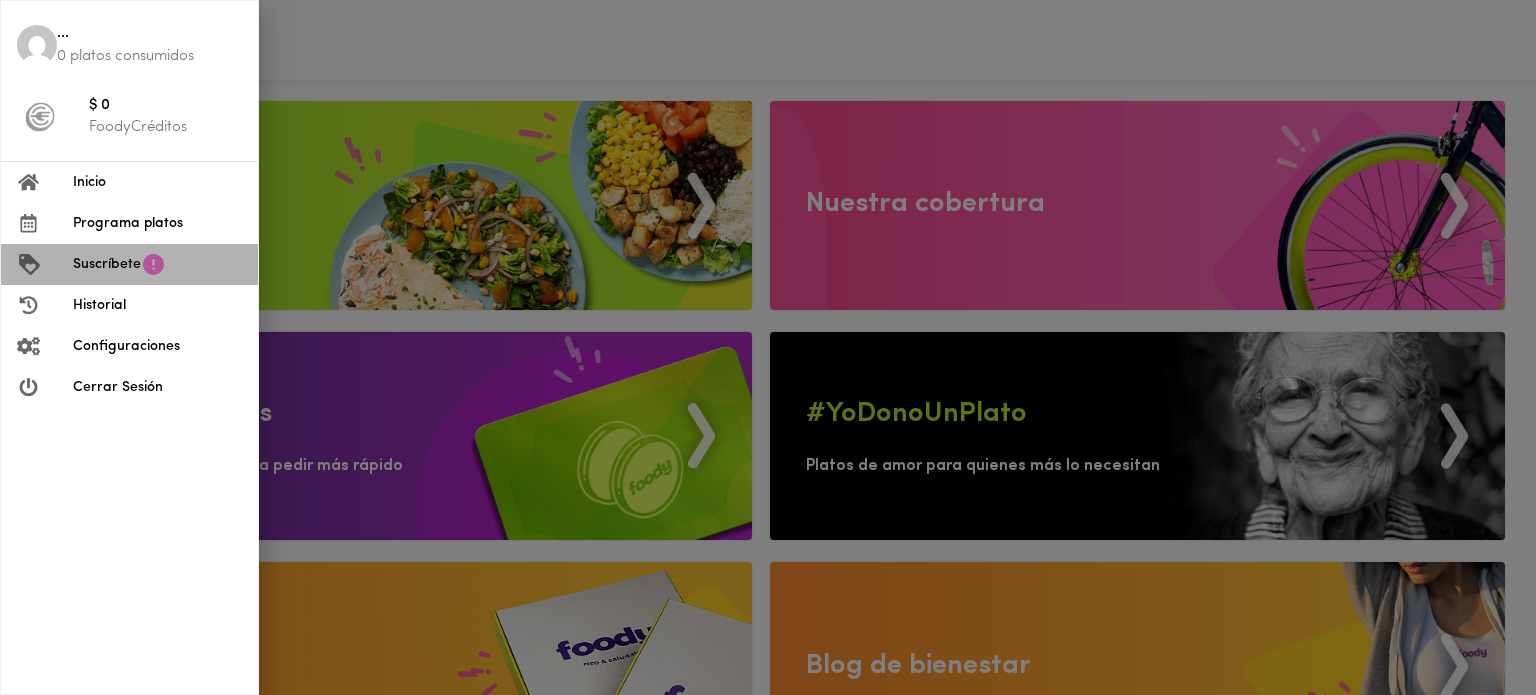 click 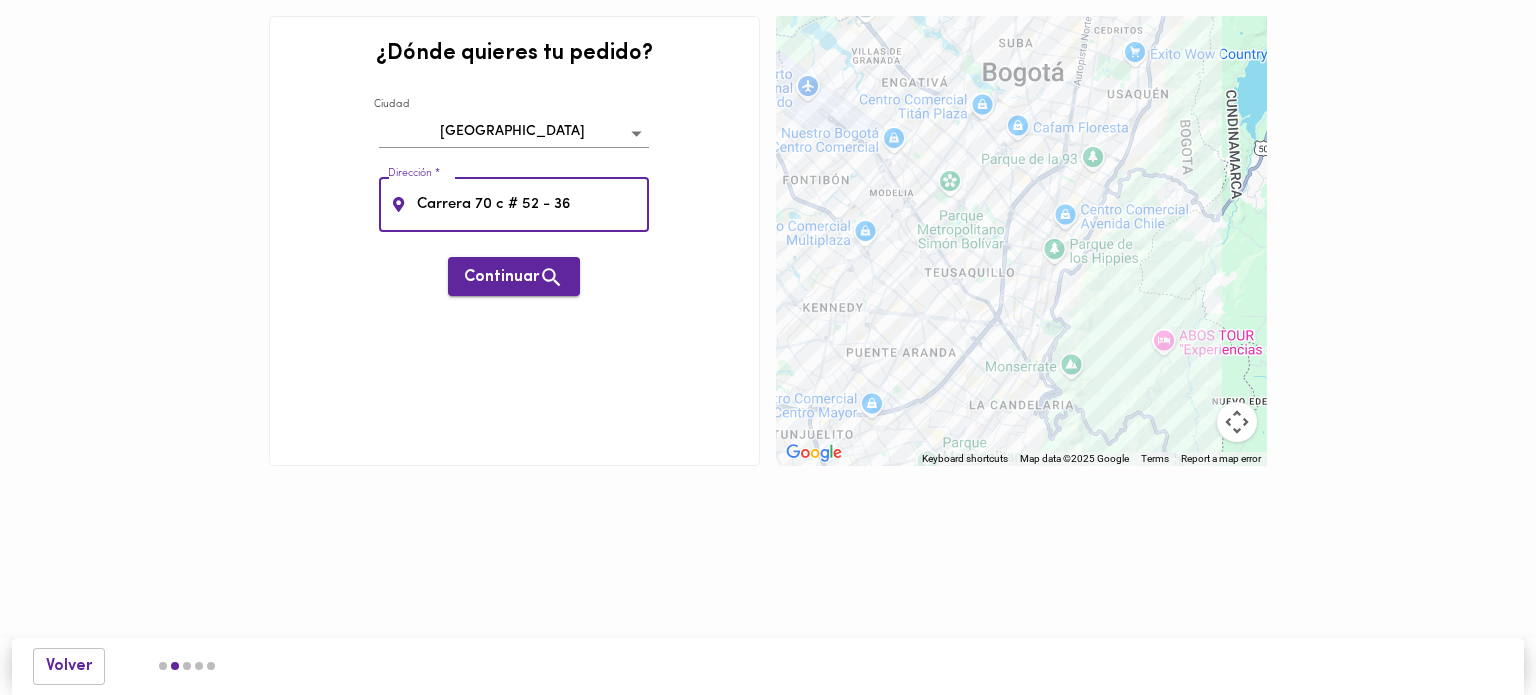 type on "Carrera 70 c # 52 - 36" 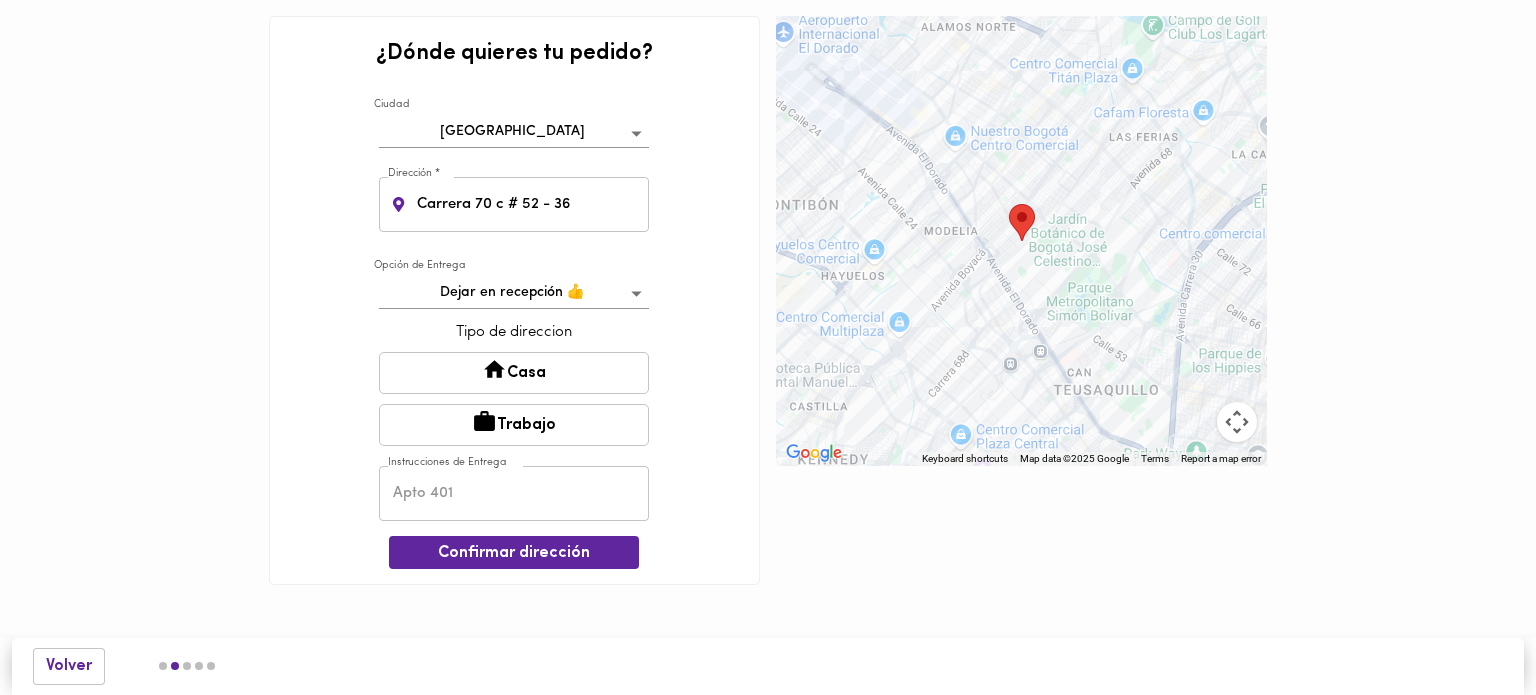 click on "03AFcWeA4r9OHrCWwCGiUKyClCvDLaN6aKN-d_bCNBTIzhqZV5wooAT0SXpX9JkIjBhDuGdZ-QuQGjb3wJeHggN7wuexVgKniOczz5YnPtKZTwgc5ZPkQ10GD2BlrP7AO-QyOaiLc4MUeZXncATAbKGffmCGWcTU8lDEP-9shVHskoS7NetHTfM1Ygv7e7tAzfE5iWG2yXeaiOtXTPGeJMnZf0PSO80_HUlnQcK_vqx4HieNa3rPWJkrM_3b8PXQlVMoyEiAvPkxlspM-Z_RTZYfk4ntfl0eirSNQLz1M4aonpWI82X2GBzqIDQ2fBujlbZQNi4iWBHvUItCBewQPoO-TdlpC-IIO4BBuukl7gogcuqXHuq_rTjXMszhQYR8rYsW2cGi3IN-naWwBz5KXX6QEKu4etjYiGgOm4AAuwltClopKcVaTqMxhhCepibQswCSt1zP3IPD_nWFg9m-Mgt22r67VIhLGV-xgSRIz8ioJp1sUVIHfQNvEjwdkUF1GQrHWVVGUWgYpuOd3lA2FOf5CmZh_LzNQNZmxsXtuoEW1okTh5nsbs6-z-ujuJd148WnXWxlY7epSg7mG_DRbpjsOc2Yb8UvJHZsS2b5d1bRg4NEHTORTzTk58677L8rsz5aeckOT_61lqziT2_uXsTV9lHQ5cugEk0qmHhrHlr80vej3kKRXXb49ZhvKev_ubjvW8CGZW4LT5qusGTD7OAcEf1XcCxPyHnzAIonhp3wx2ZF_NEdltlJqpPhwnR-hrndmiTwbBWJikqUCy_p1ubj77dWb6o7ChfjJKDuw6T_ElXQUrG0BDmNlWUFNvcraVcIl_2z6Jm9JC2Rz5RFGz3GNRQLNHNQZChTaLpZSg2KL-f_QpsxiKUjYotMeXMWg9W3BsgdAVBe8PRJppch0x04fs-21IAngE5sOrVdBuzs6usQIwkqrUOZI ¿Dónde quieres tu pedido? Ciudad Bogotá bogota Casa +" at bounding box center [768, 322] 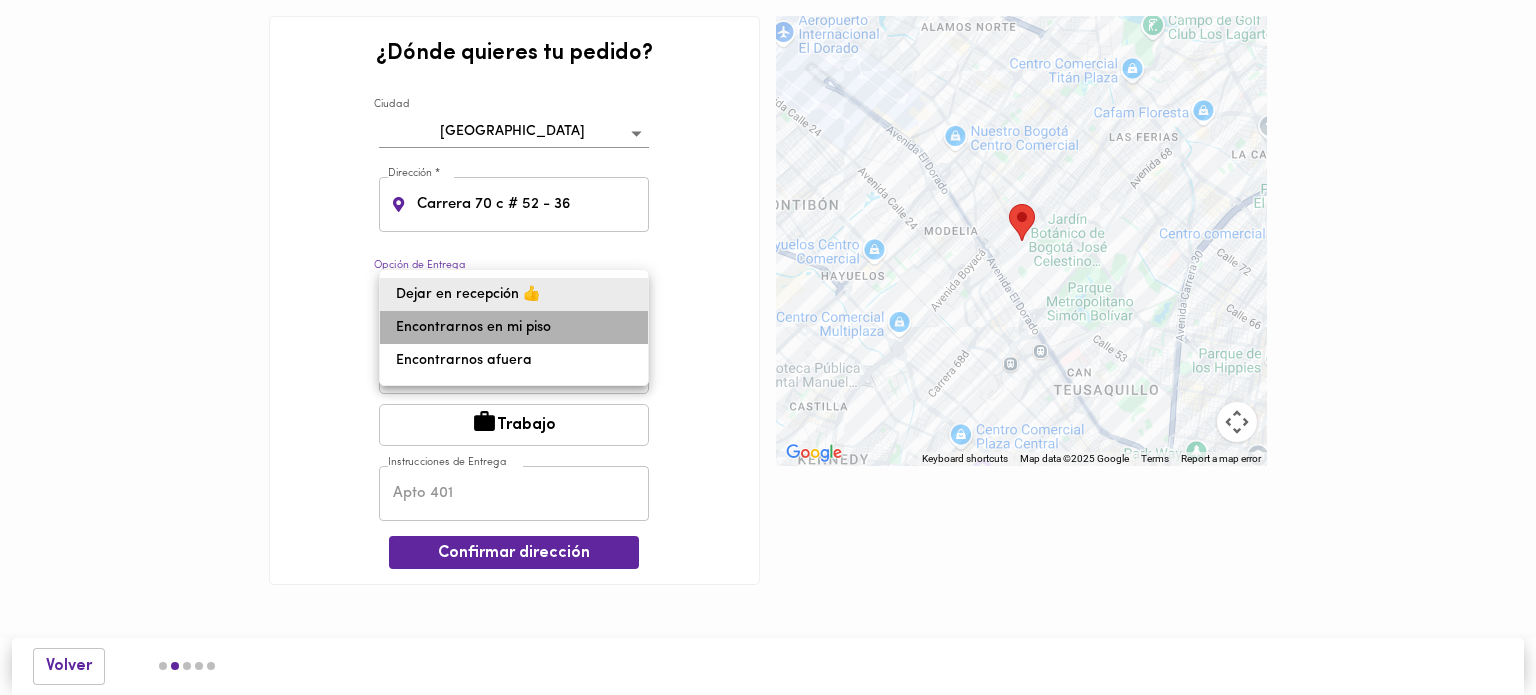 click on "Encontrarnos en mi piso" at bounding box center (514, 327) 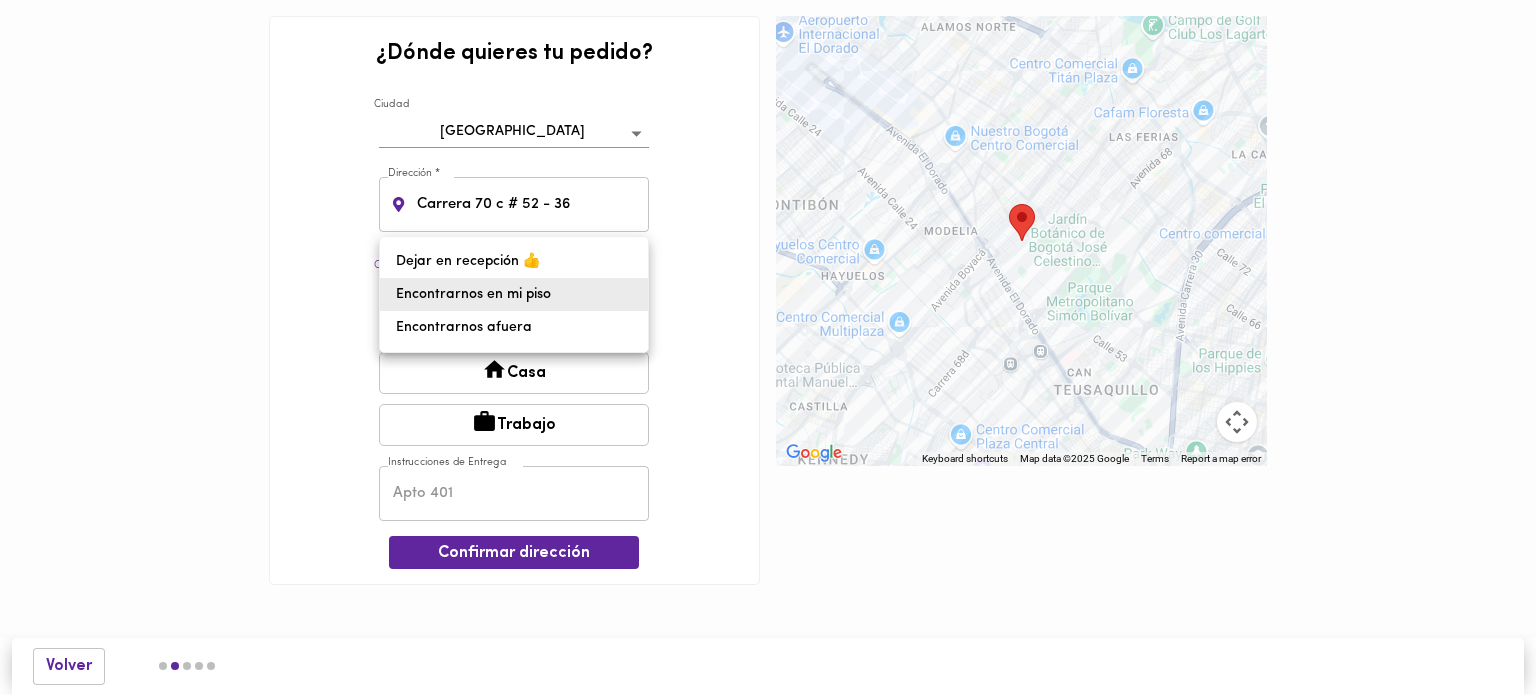 click on "03AFcWeA4r9OHrCWwCGiUKyClCvDLaN6aKN-d_bCNBTIzhqZV5wooAT0SXpX9JkIjBhDuGdZ-QuQGjb3wJeHggN7wuexVgKniOczz5YnPtKZTwgc5ZPkQ10GD2BlrP7AO-QyOaiLc4MUeZXncATAbKGffmCGWcTU8lDEP-9shVHskoS7NetHTfM1Ygv7e7tAzfE5iWG2yXeaiOtXTPGeJMnZf0PSO80_HUlnQcK_vqx4HieNa3rPWJkrM_3b8PXQlVMoyEiAvPkxlspM-Z_RTZYfk4ntfl0eirSNQLz1M4aonpWI82X2GBzqIDQ2fBujlbZQNi4iWBHvUItCBewQPoO-TdlpC-IIO4BBuukl7gogcuqXHuq_rTjXMszhQYR8rYsW2cGi3IN-naWwBz5KXX6QEKu4etjYiGgOm4AAuwltClopKcVaTqMxhhCepibQswCSt1zP3IPD_nWFg9m-Mgt22r67VIhLGV-xgSRIz8ioJp1sUVIHfQNvEjwdkUF1GQrHWVVGUWgYpuOd3lA2FOf5CmZh_LzNQNZmxsXtuoEW1okTh5nsbs6-z-ujuJd148WnXWxlY7epSg7mG_DRbpjsOc2Yb8UvJHZsS2b5d1bRg4NEHTORTzTk58677L8rsz5aeckOT_61lqziT2_uXsTV9lHQ5cugEk0qmHhrHlr80vej3kKRXXb49ZhvKev_ubjvW8CGZW4LT5qusGTD7OAcEf1XcCxPyHnzAIonhp3wx2ZF_NEdltlJqpPhwnR-hrndmiTwbBWJikqUCy_p1ubj77dWb6o7ChfjJKDuw6T_ElXQUrG0BDmNlWUFNvcraVcIl_2z6Jm9JC2Rz5RFGz3GNRQLNHNQZChTaLpZSg2KL-f_QpsxiKUjYotMeXMWg9W3BsgdAVBe8PRJppch0x04fs-21IAngE5sOrVdBuzs6usQIwkqrUOZI ¿Dónde quieres tu pedido? Ciudad Bogotá bogota Casa +" at bounding box center (768, 322) 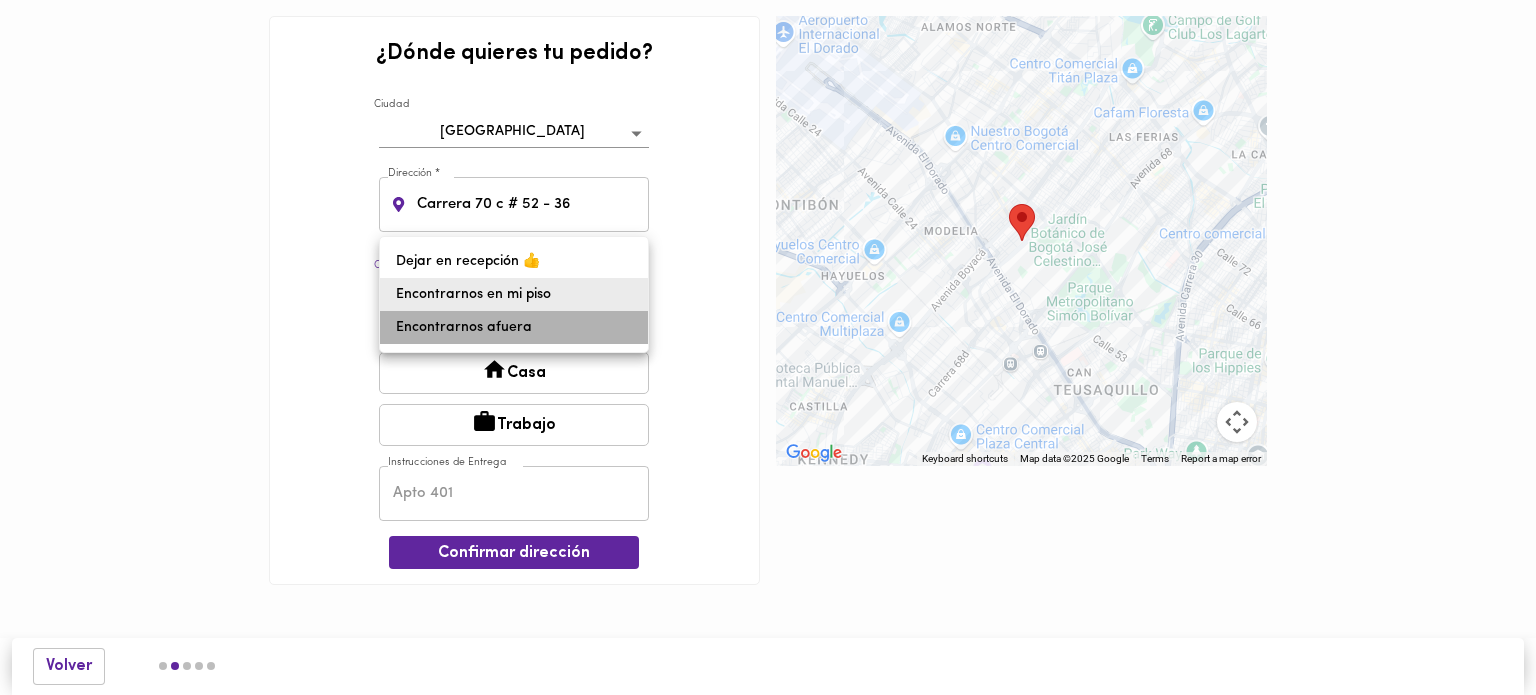 click on "Encontrarnos afuera" at bounding box center (514, 327) 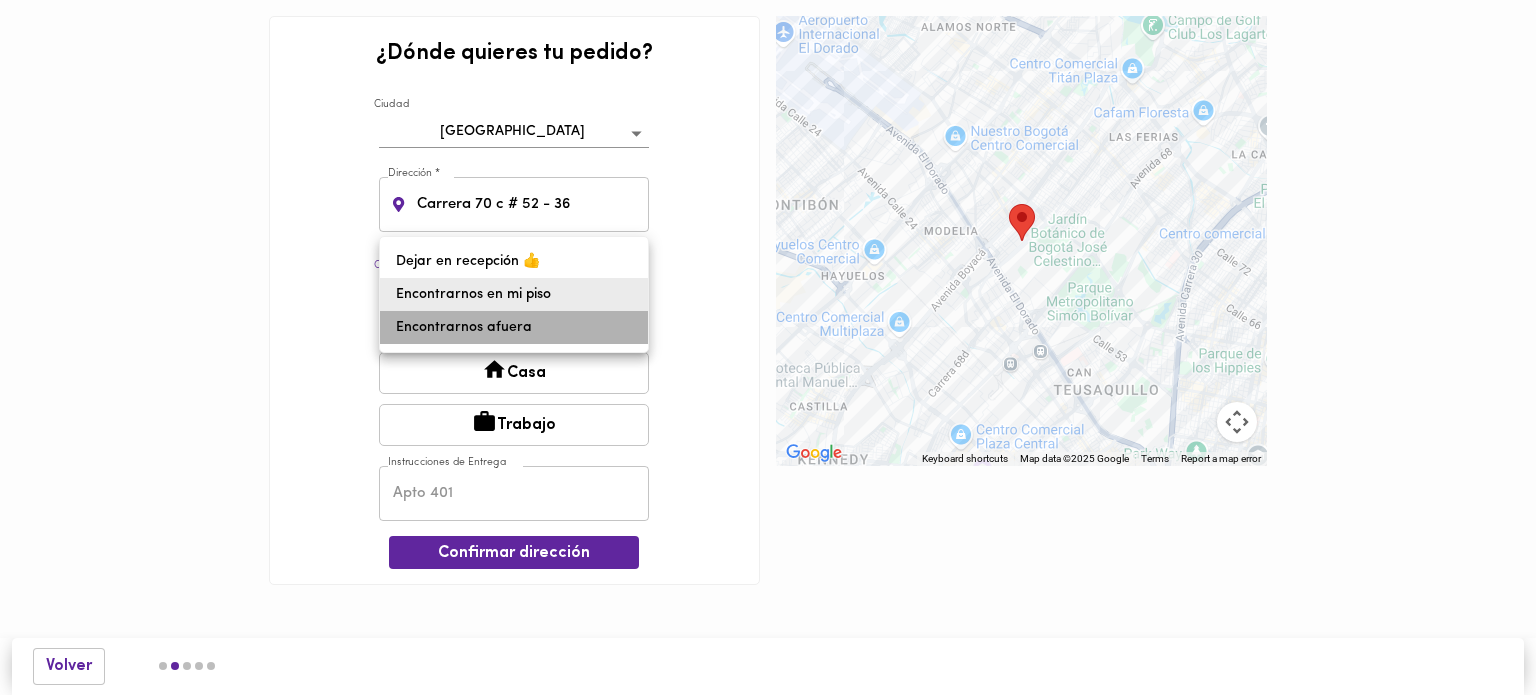 type on "meet-outside" 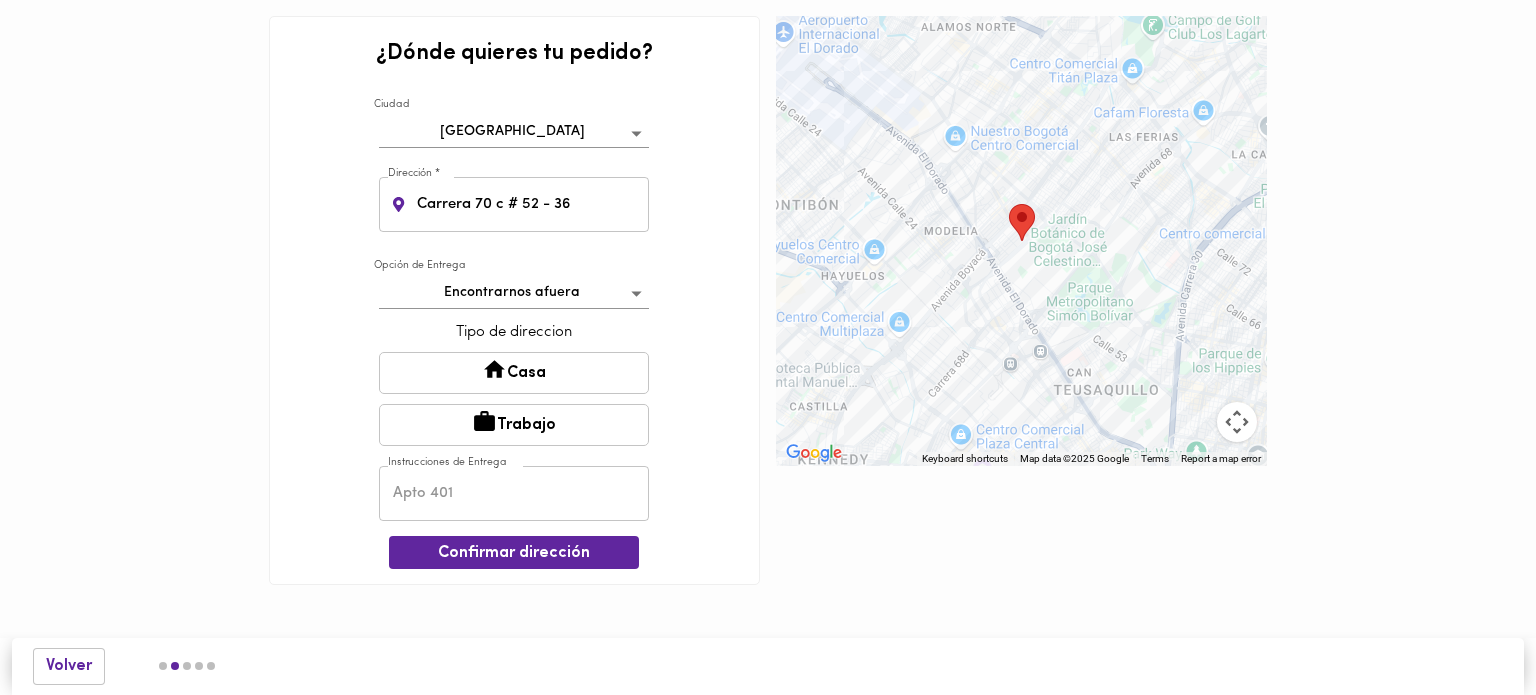 click on "Casa" at bounding box center (514, 373) 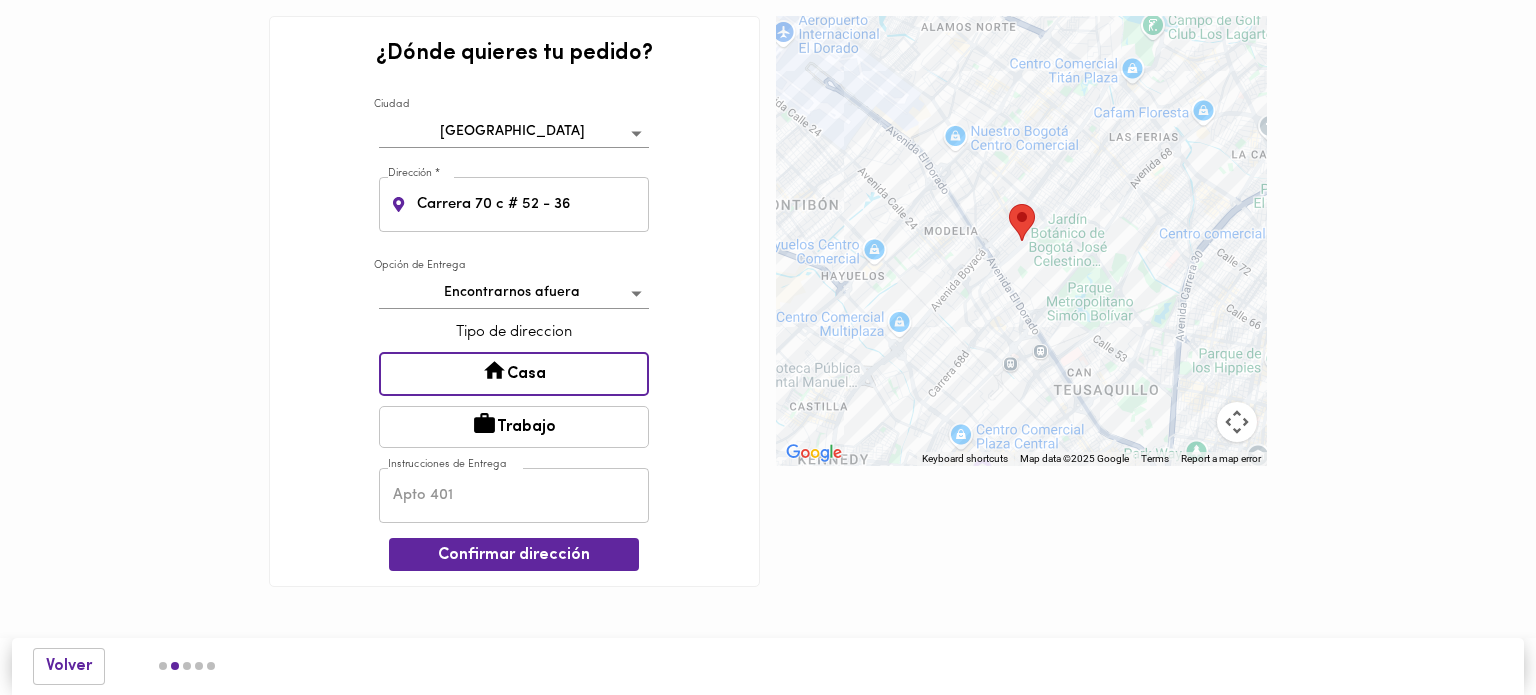 click at bounding box center (514, 495) 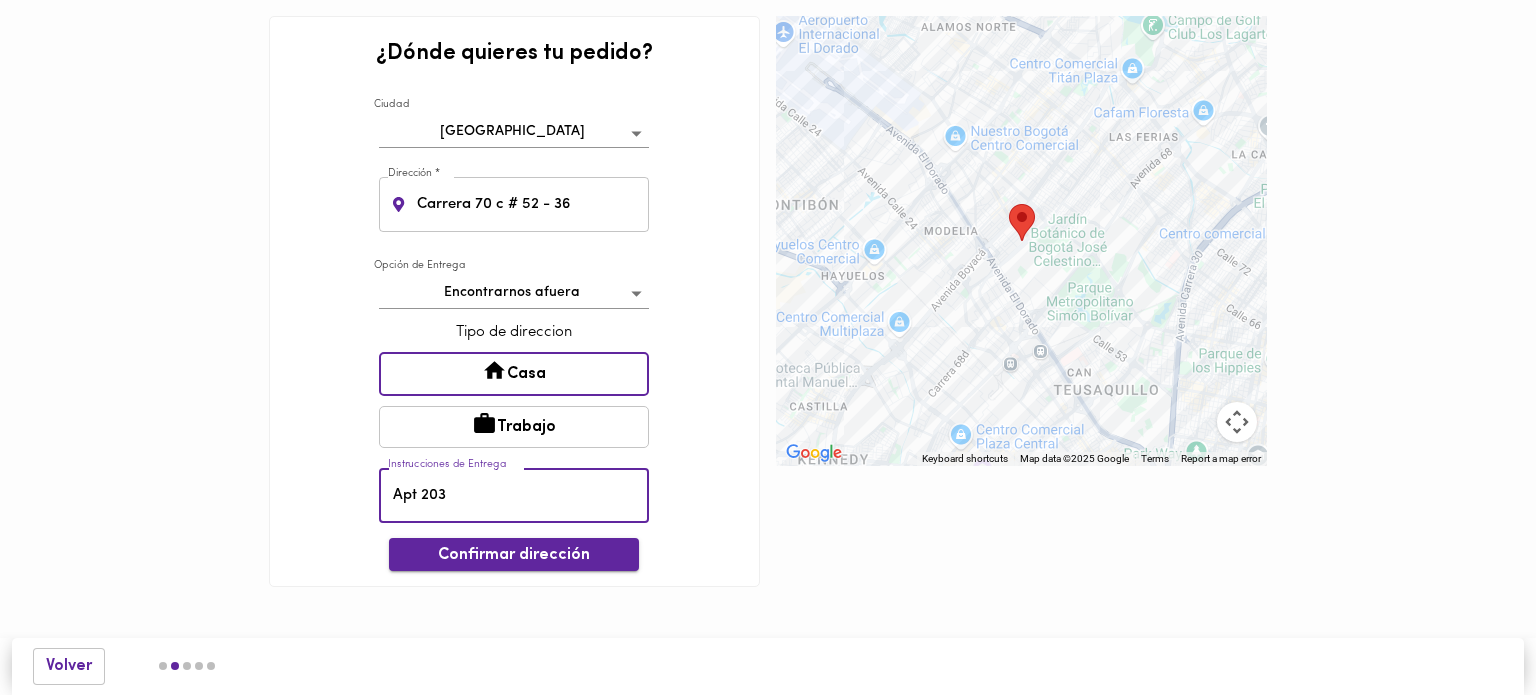 type on "Apt 203" 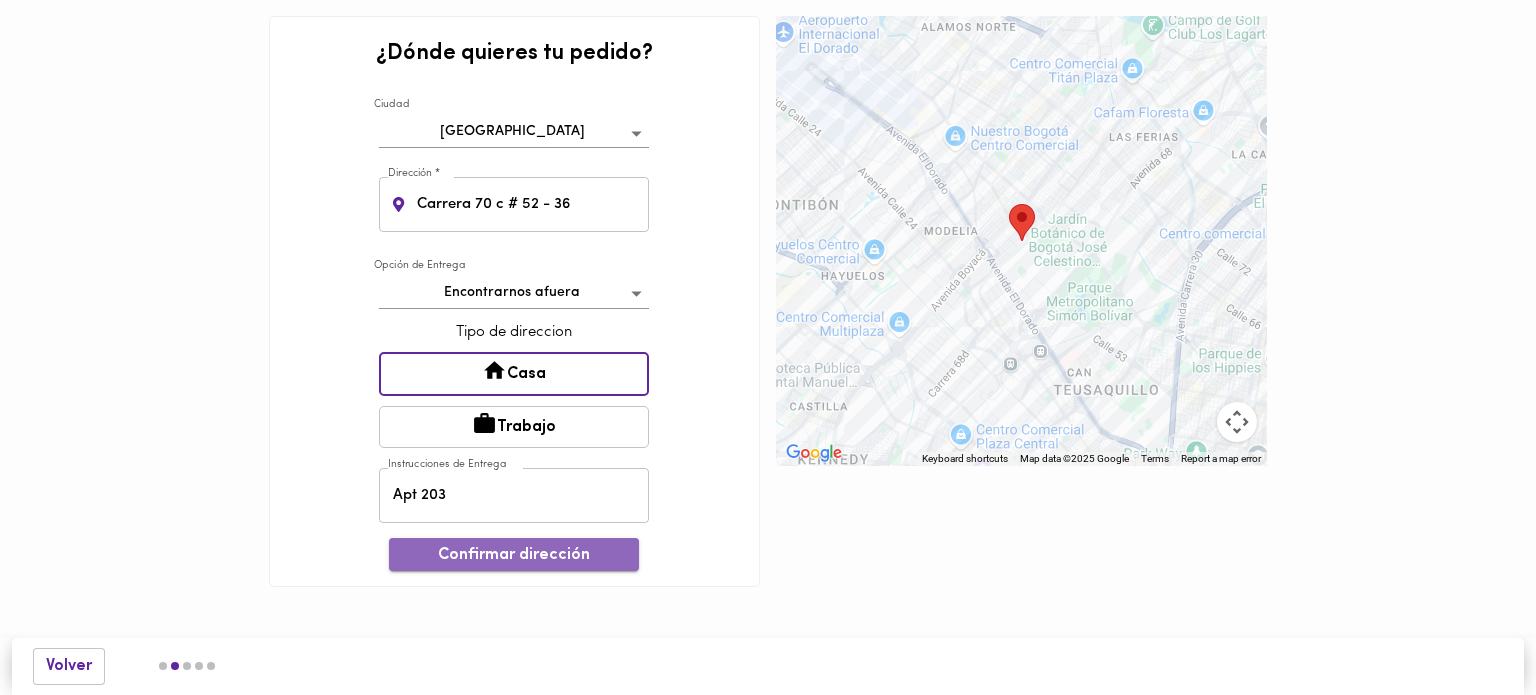 click on "Confirmar dirección" at bounding box center (514, 555) 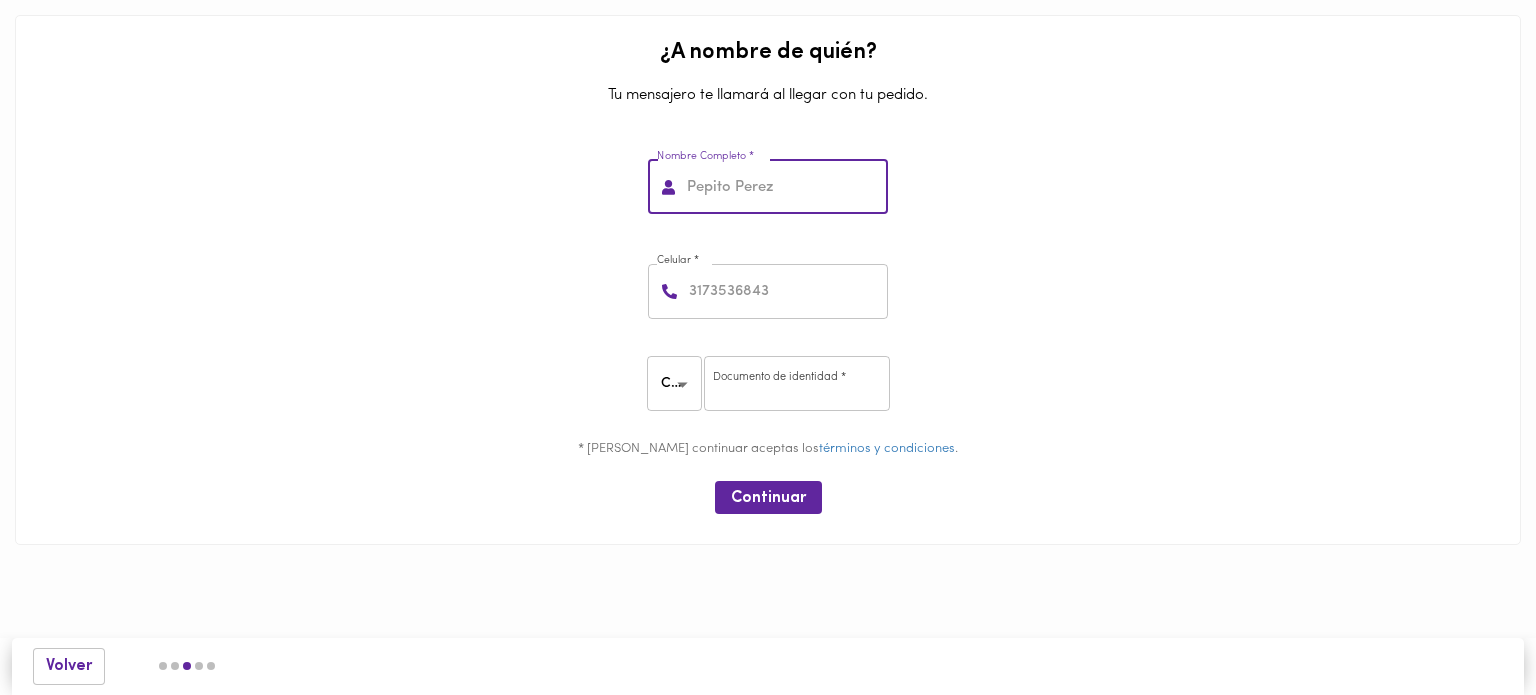 click at bounding box center (785, 187) 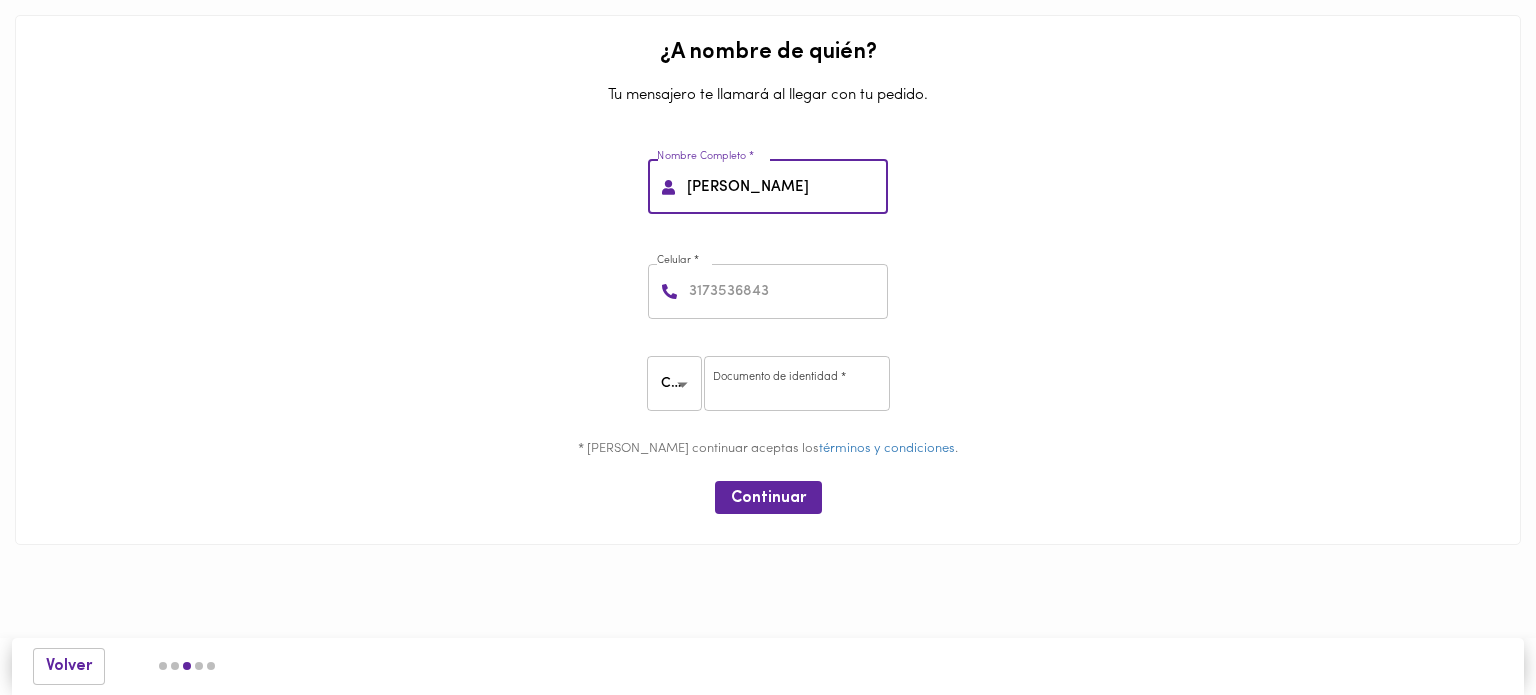 type on "Miguel Casas" 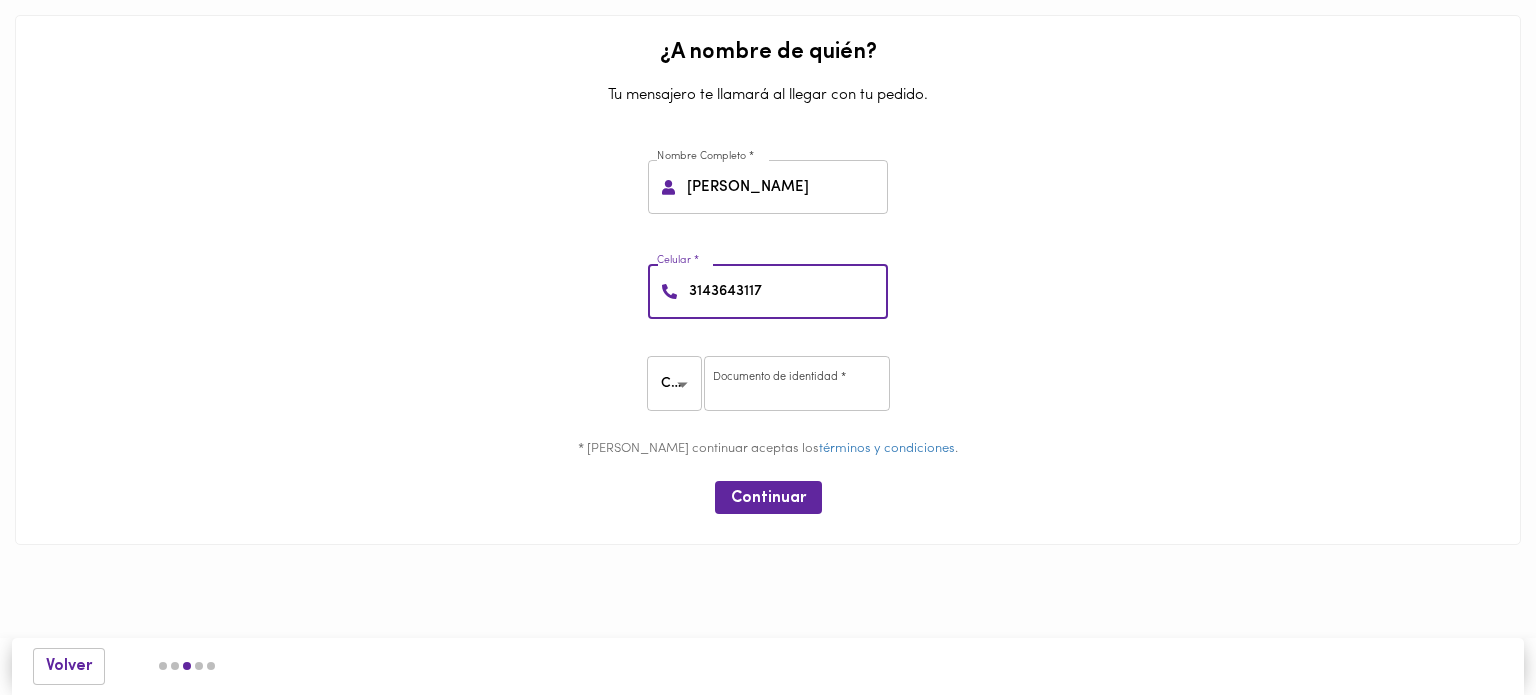 type on "3143643117" 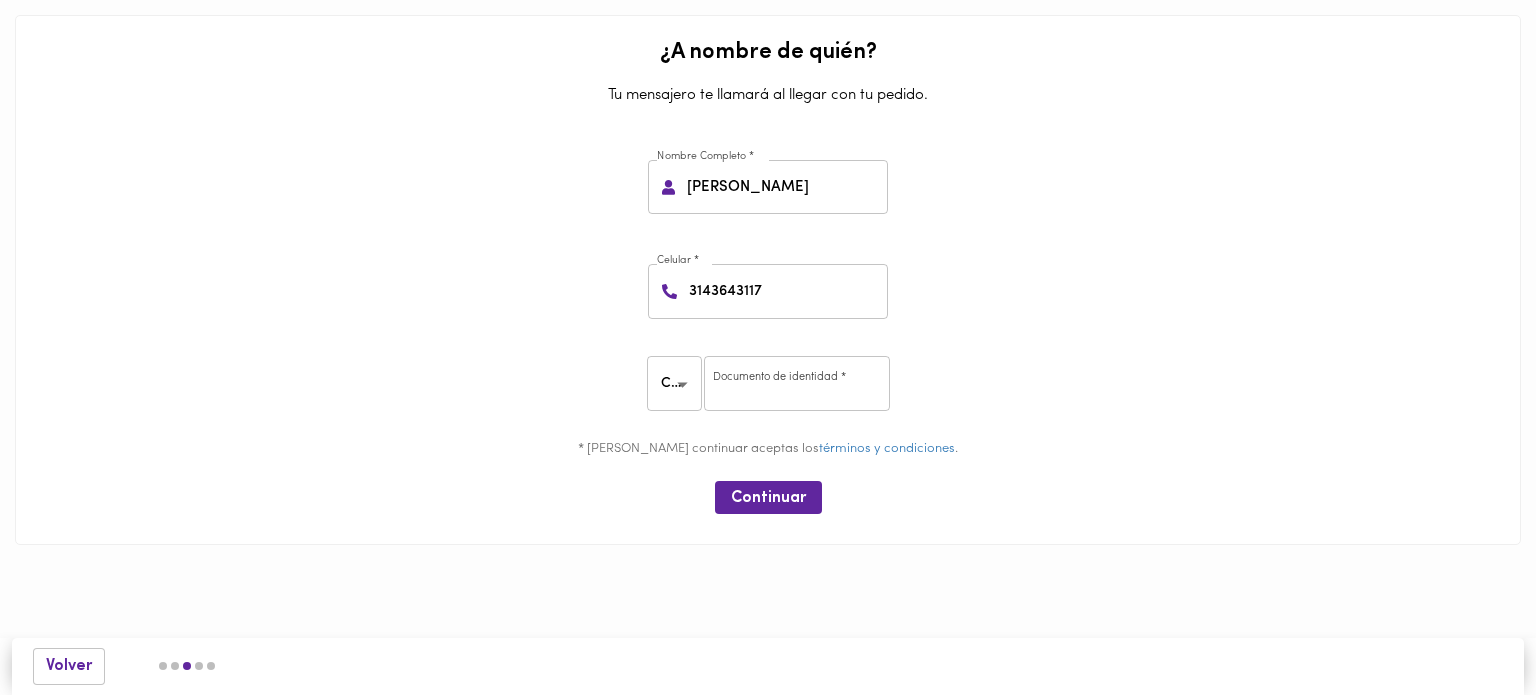 click on "Continuar" at bounding box center [768, 497] 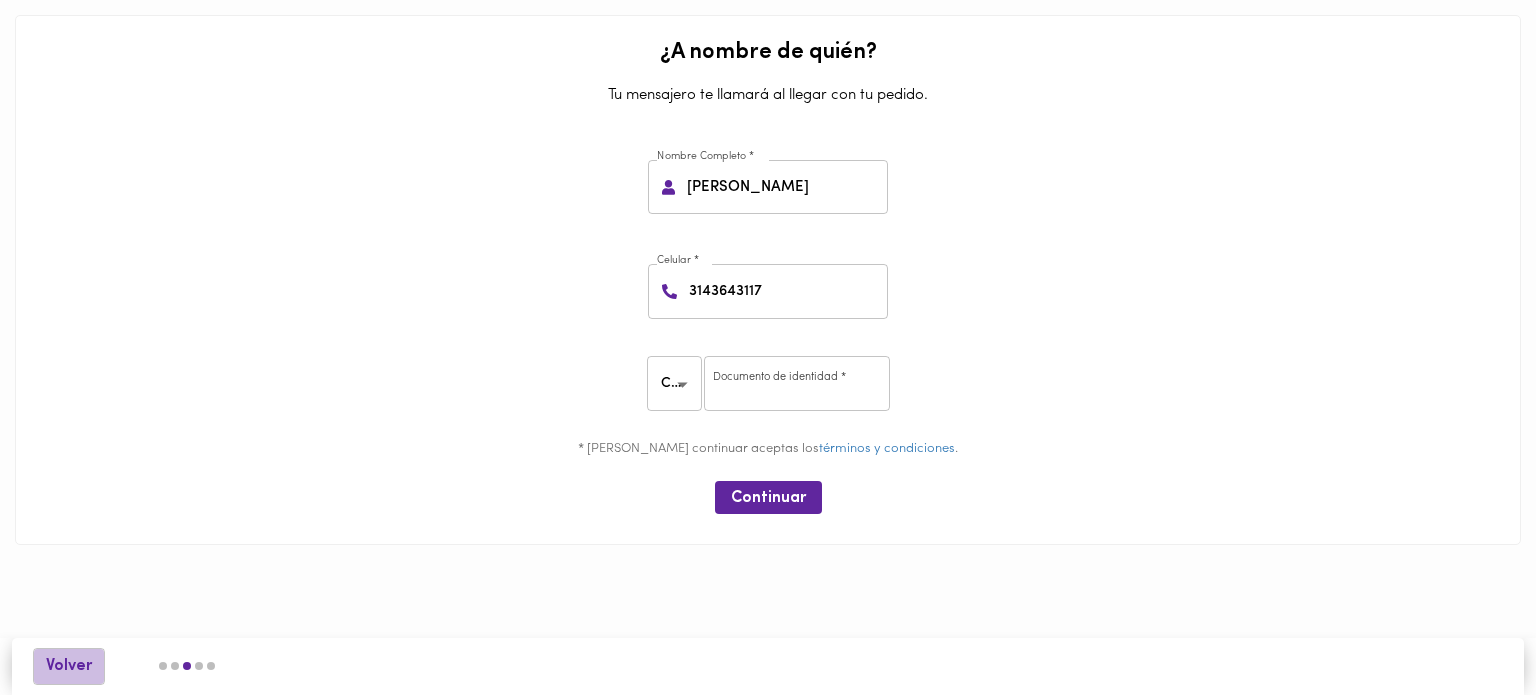 click on "Volver" at bounding box center (69, 666) 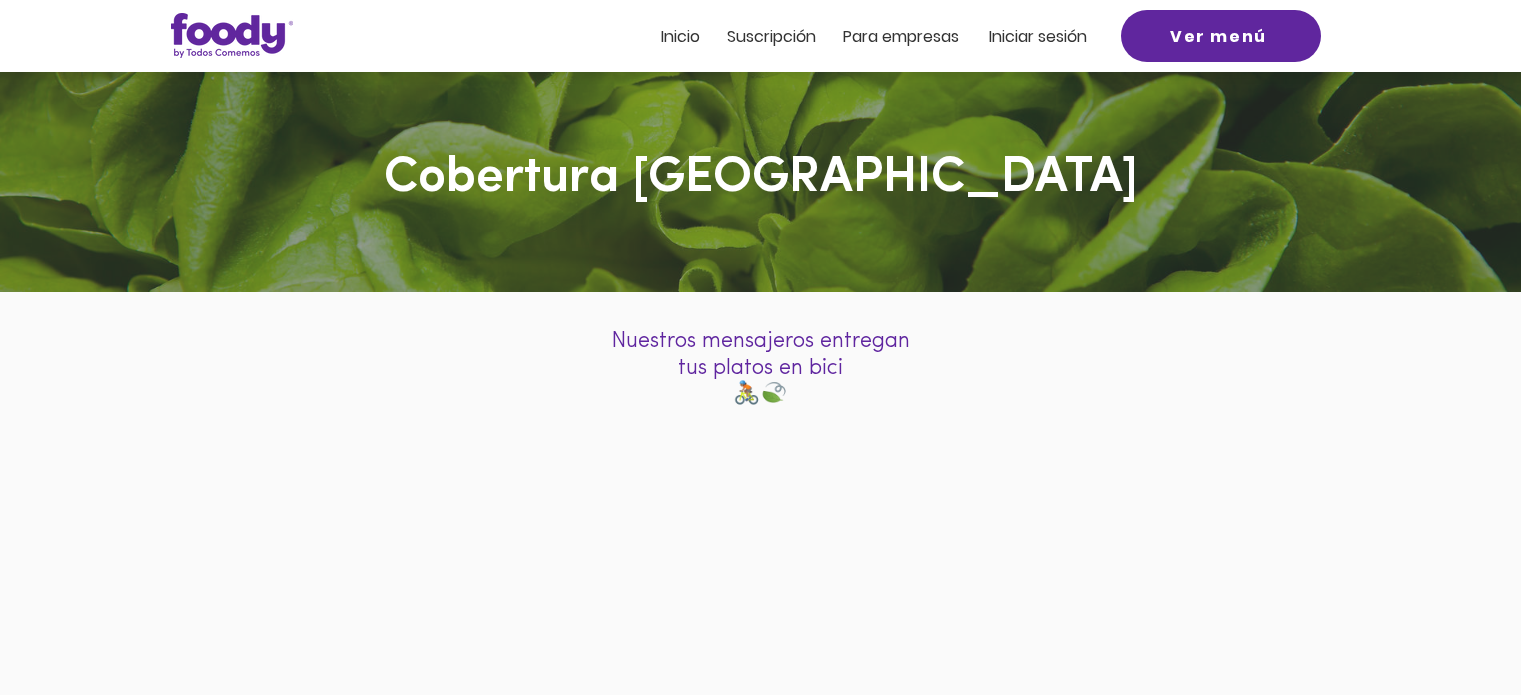scroll, scrollTop: 0, scrollLeft: 0, axis: both 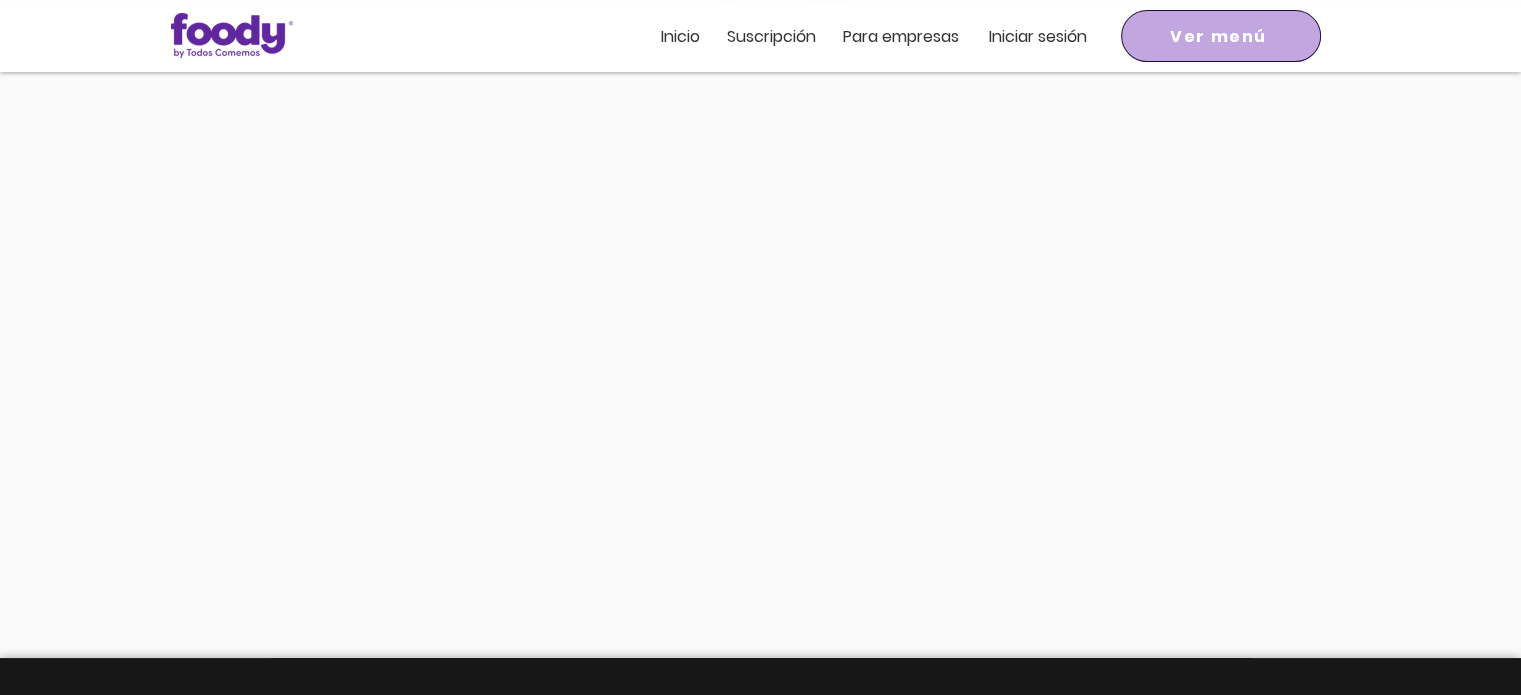 click on "Ver menú" at bounding box center [1218, 36] 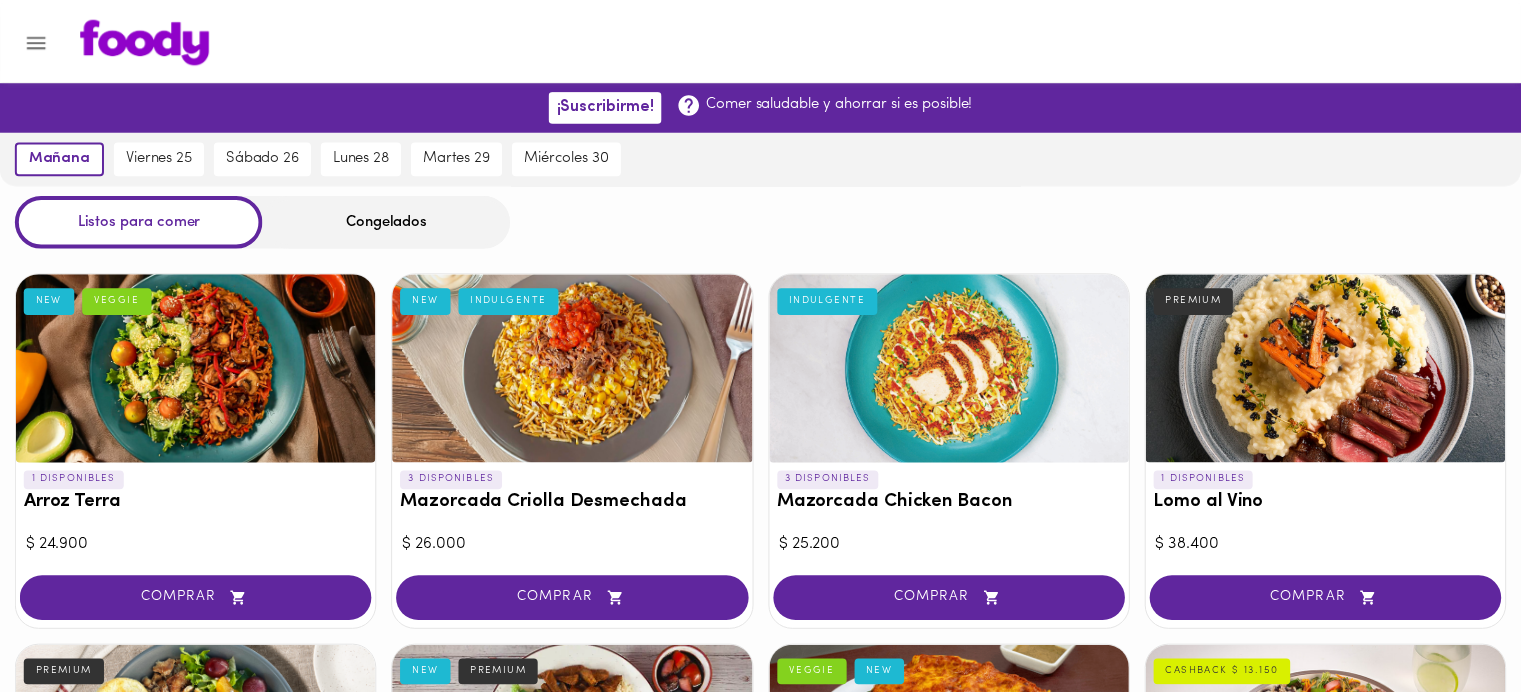 scroll, scrollTop: 0, scrollLeft: 0, axis: both 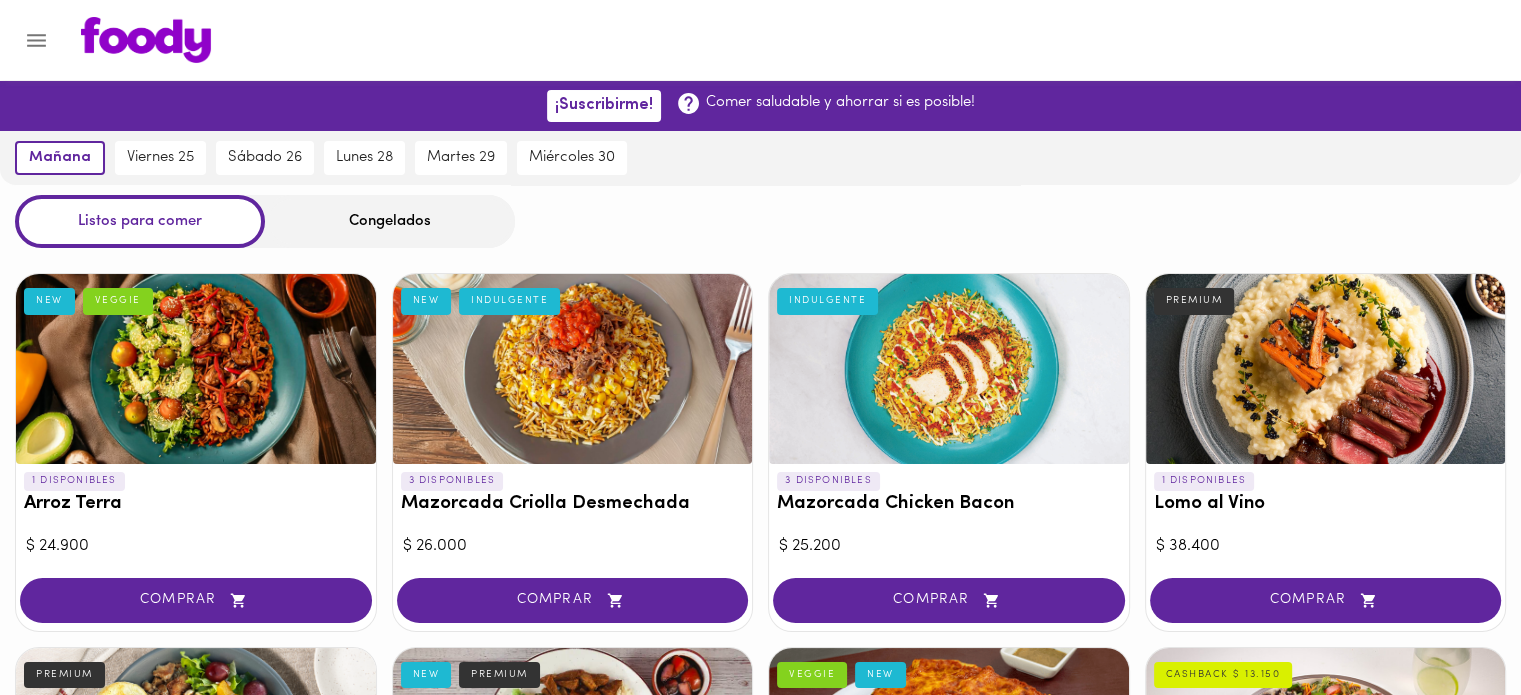 click on "Congelados" at bounding box center (390, 221) 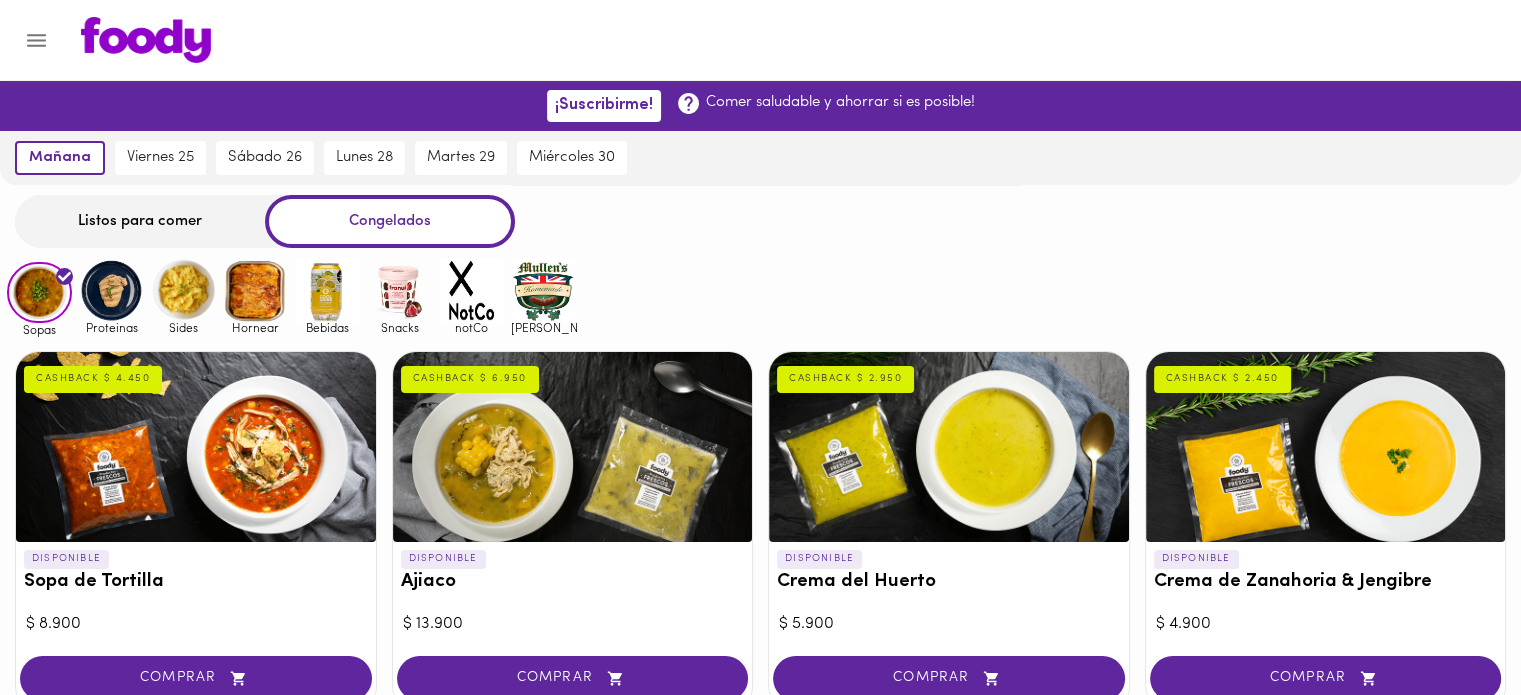 click on "Listos para comer" at bounding box center [140, 221] 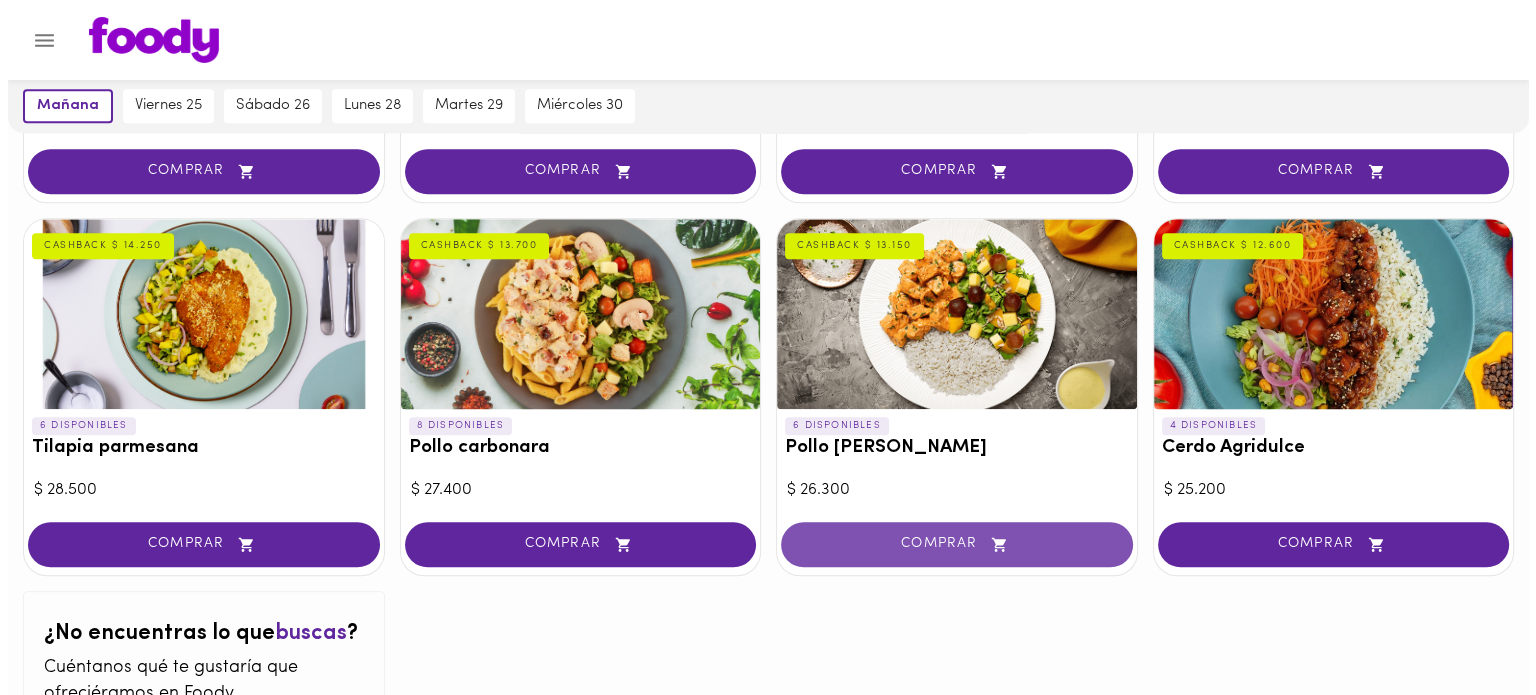 scroll, scrollTop: 1922, scrollLeft: 0, axis: vertical 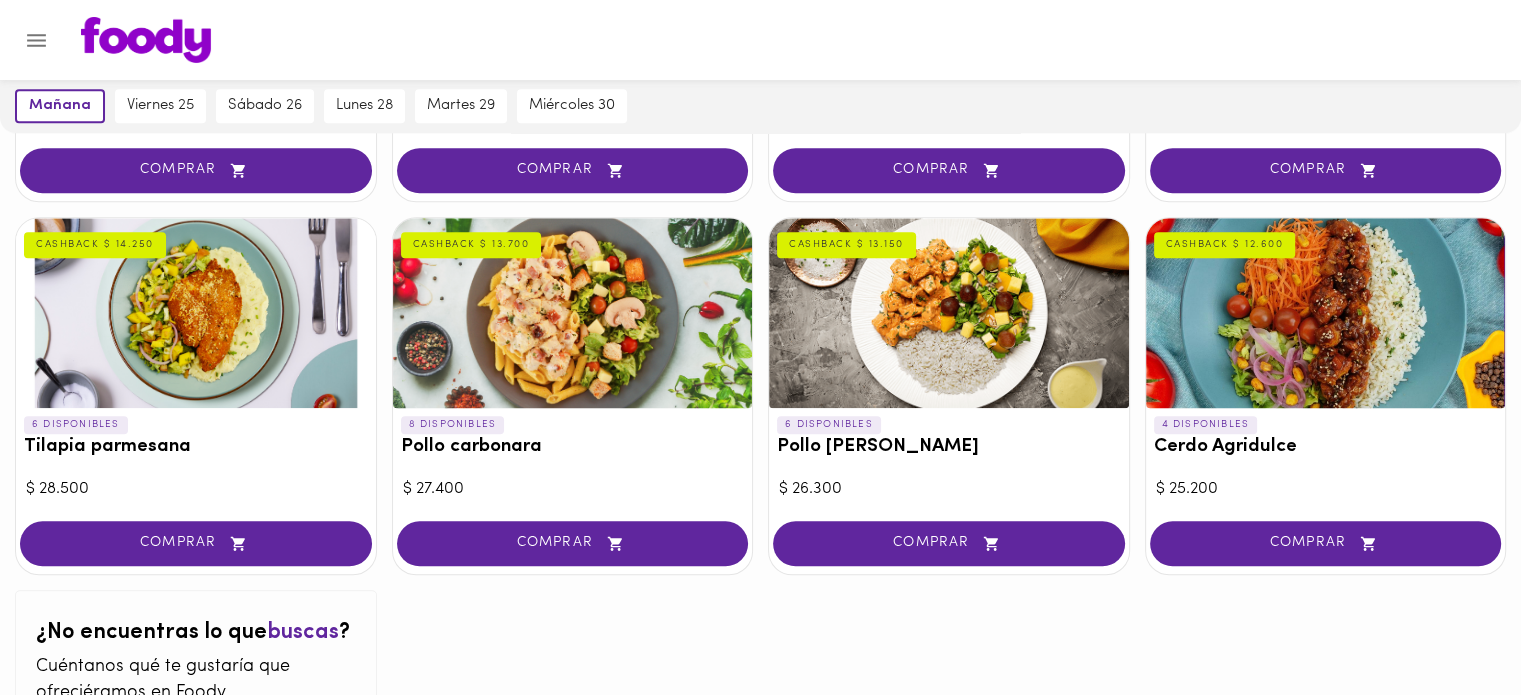 click on "Pollo Tikka Massala" at bounding box center [949, 447] 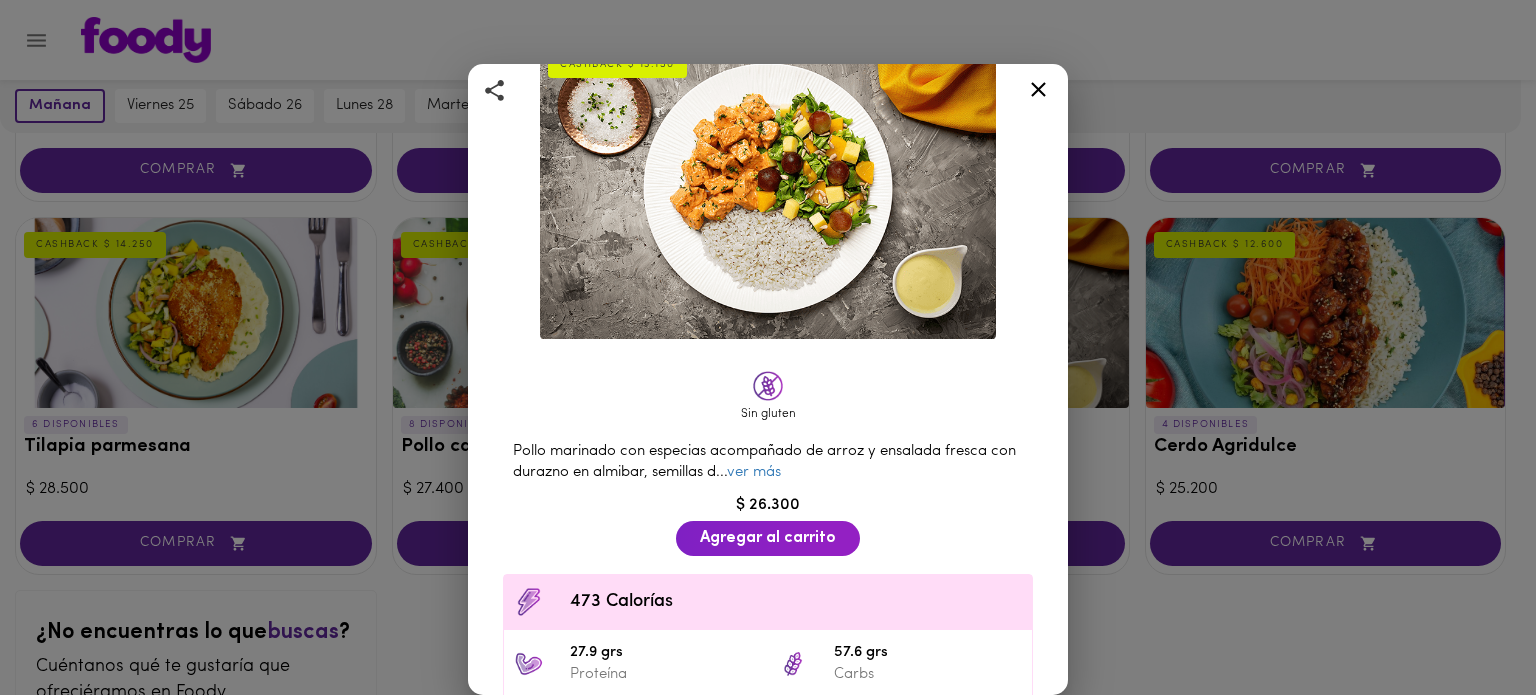 scroll, scrollTop: 128, scrollLeft: 0, axis: vertical 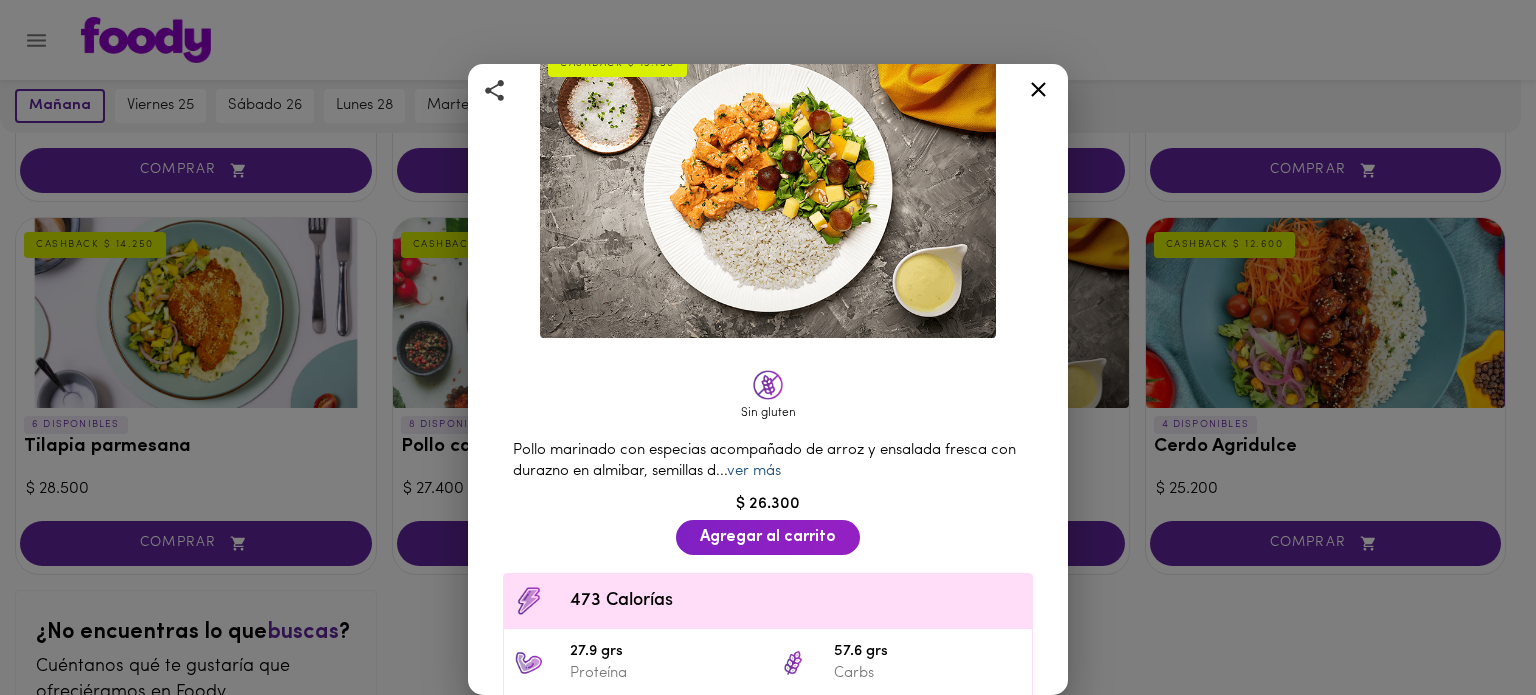 click on "ver más" at bounding box center (754, 471) 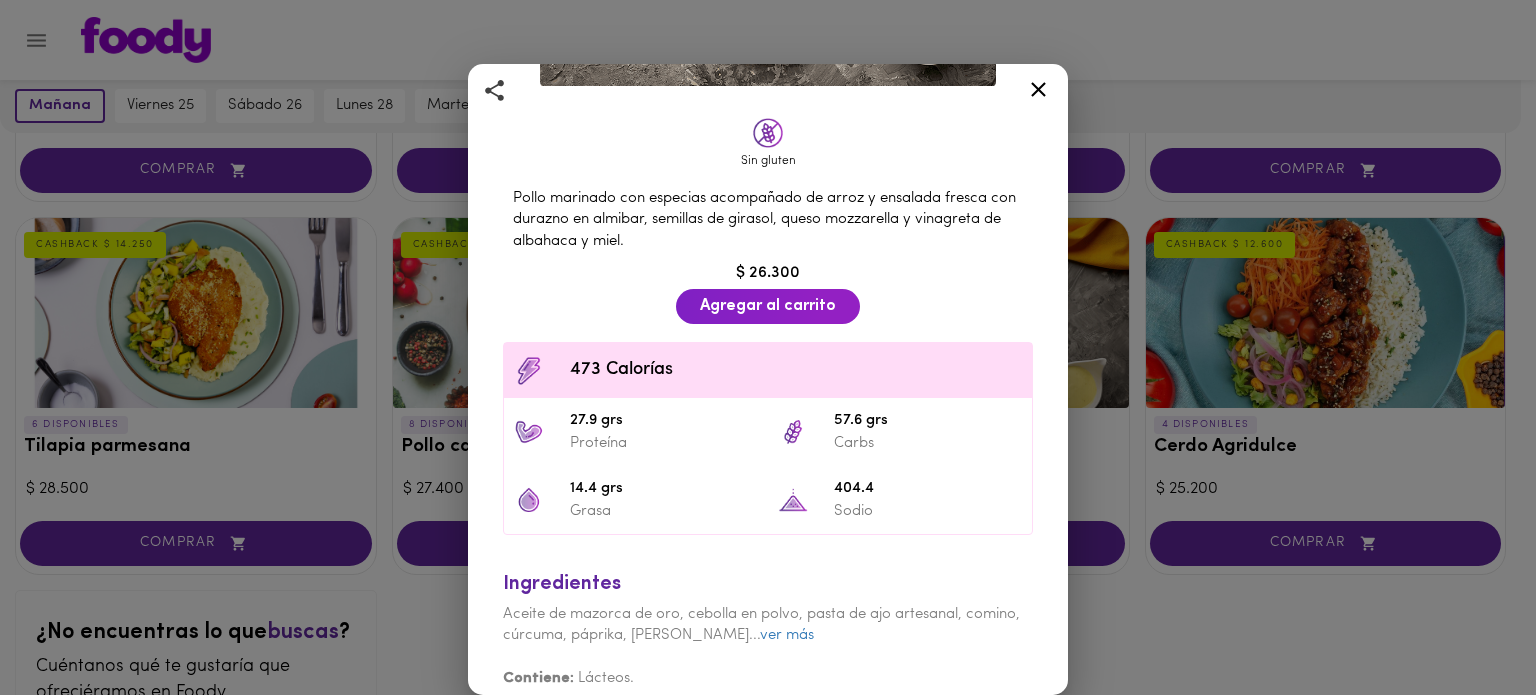 scroll, scrollTop: 392, scrollLeft: 0, axis: vertical 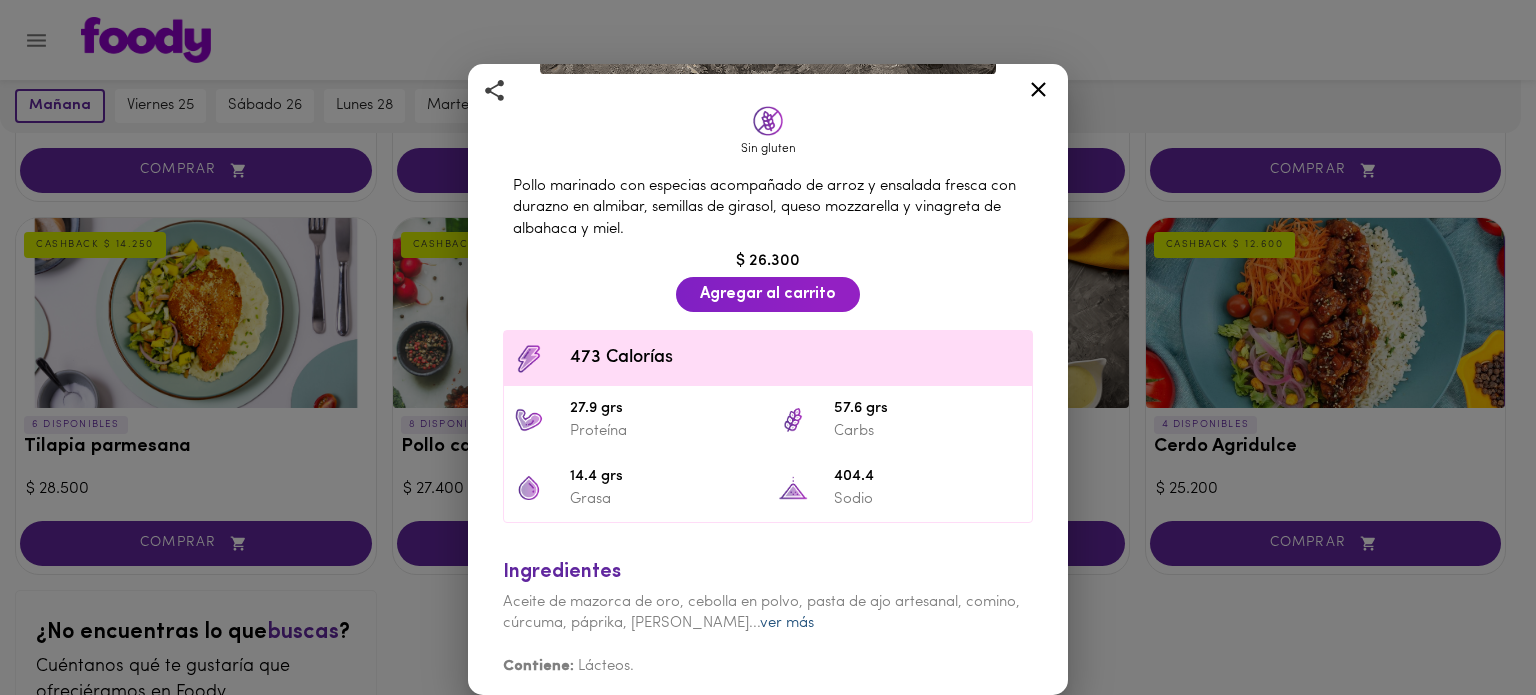 click on "ver más" at bounding box center (787, 623) 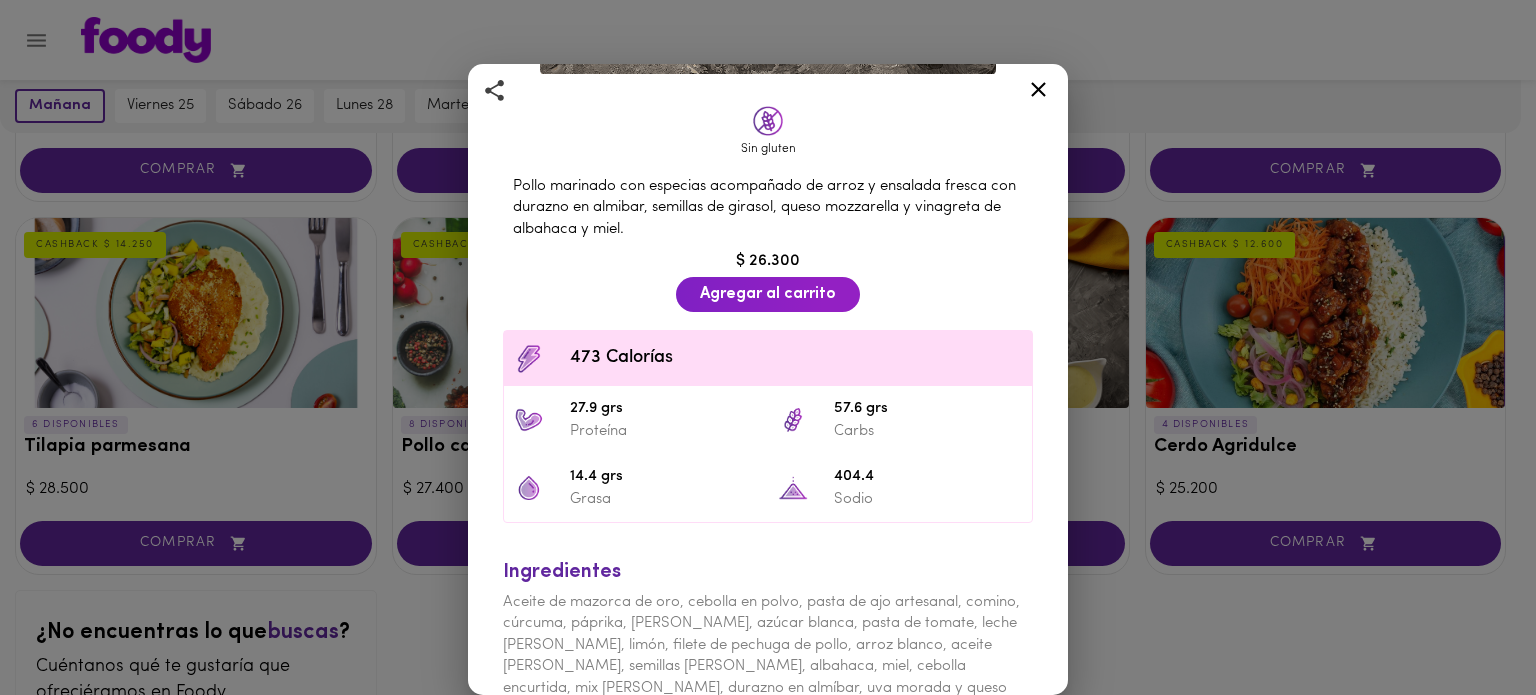 scroll, scrollTop: 456, scrollLeft: 0, axis: vertical 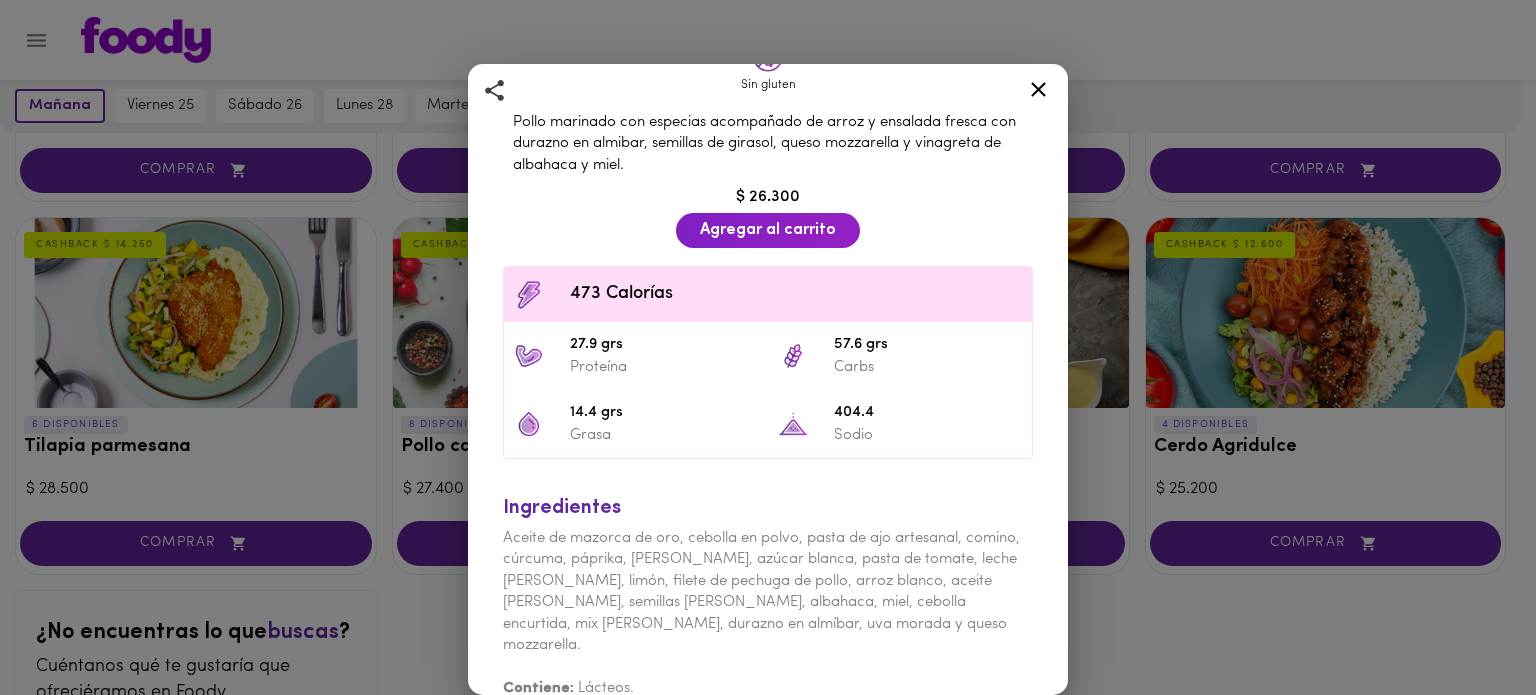 click 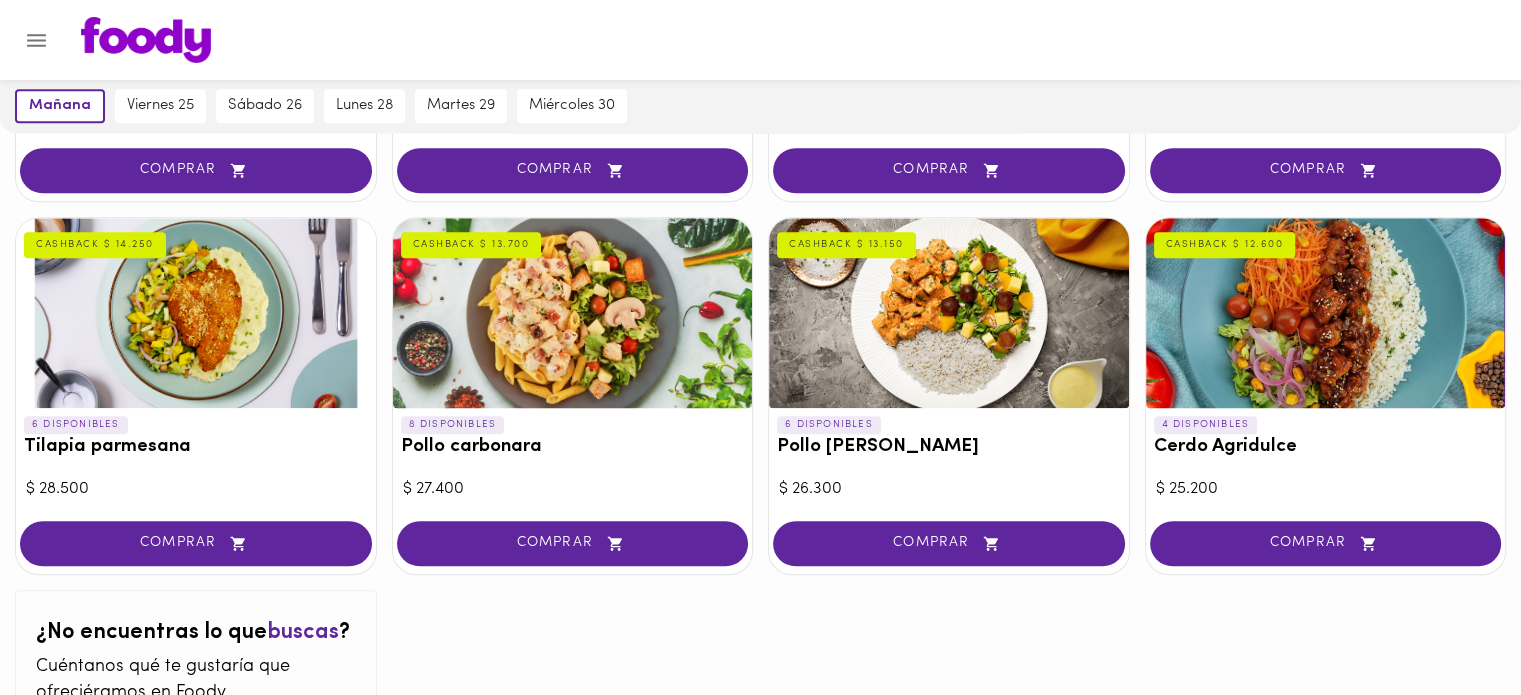 click on "Cerdo Agridulce" at bounding box center (1326, 447) 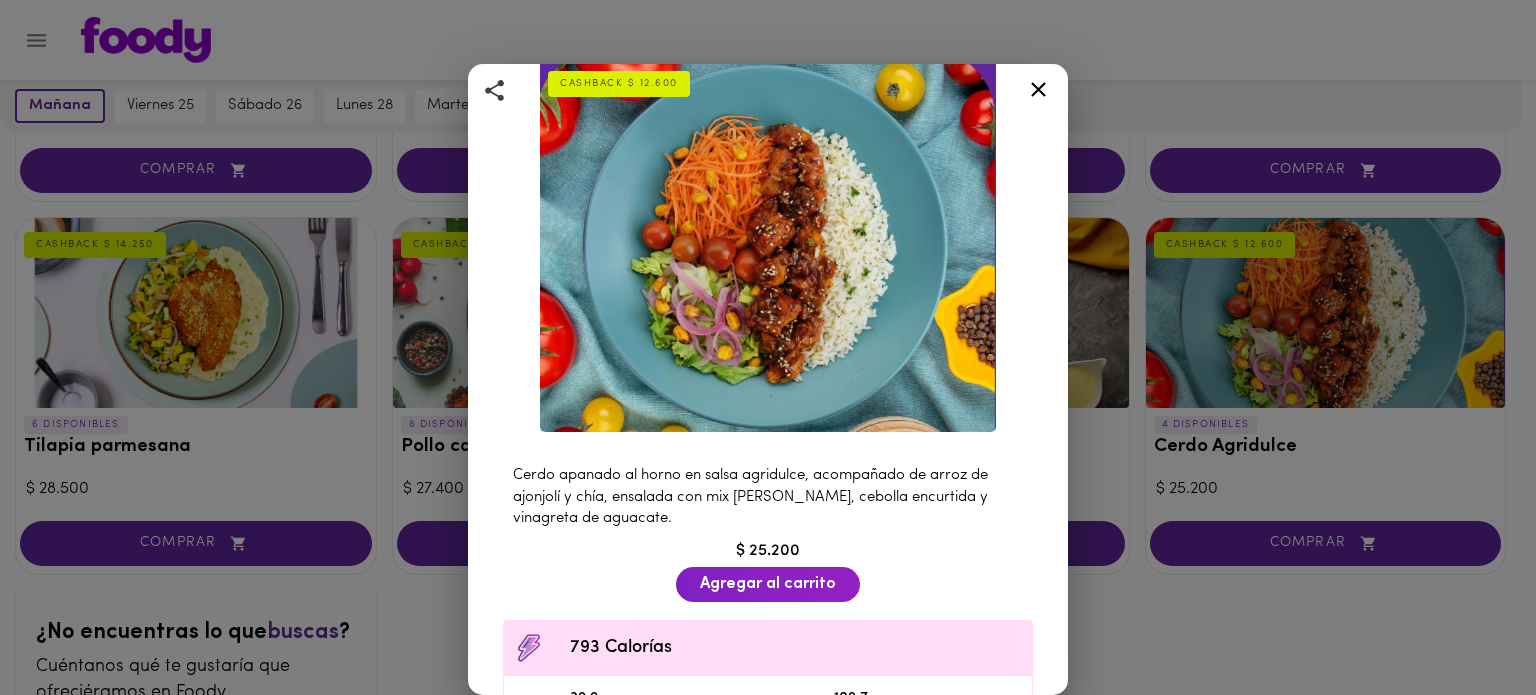 scroll, scrollTop: 79, scrollLeft: 0, axis: vertical 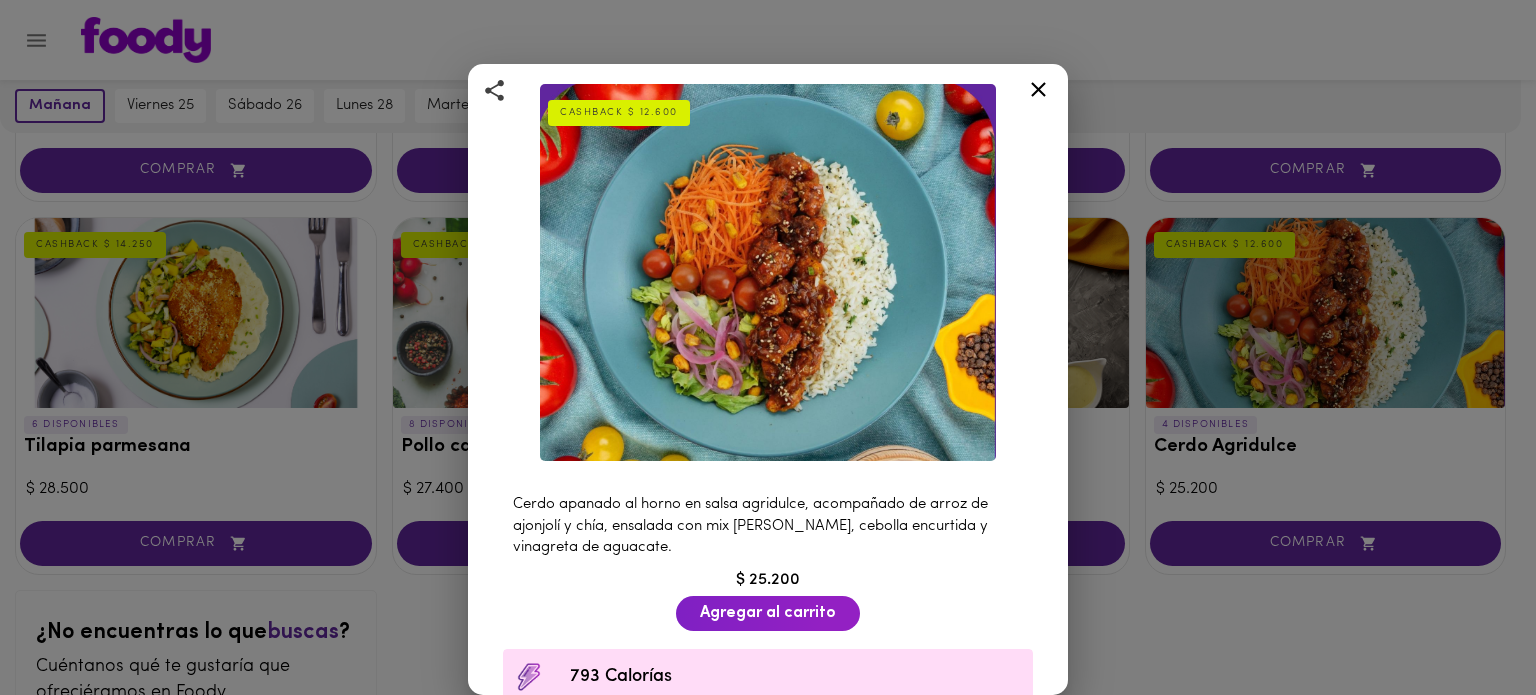 click 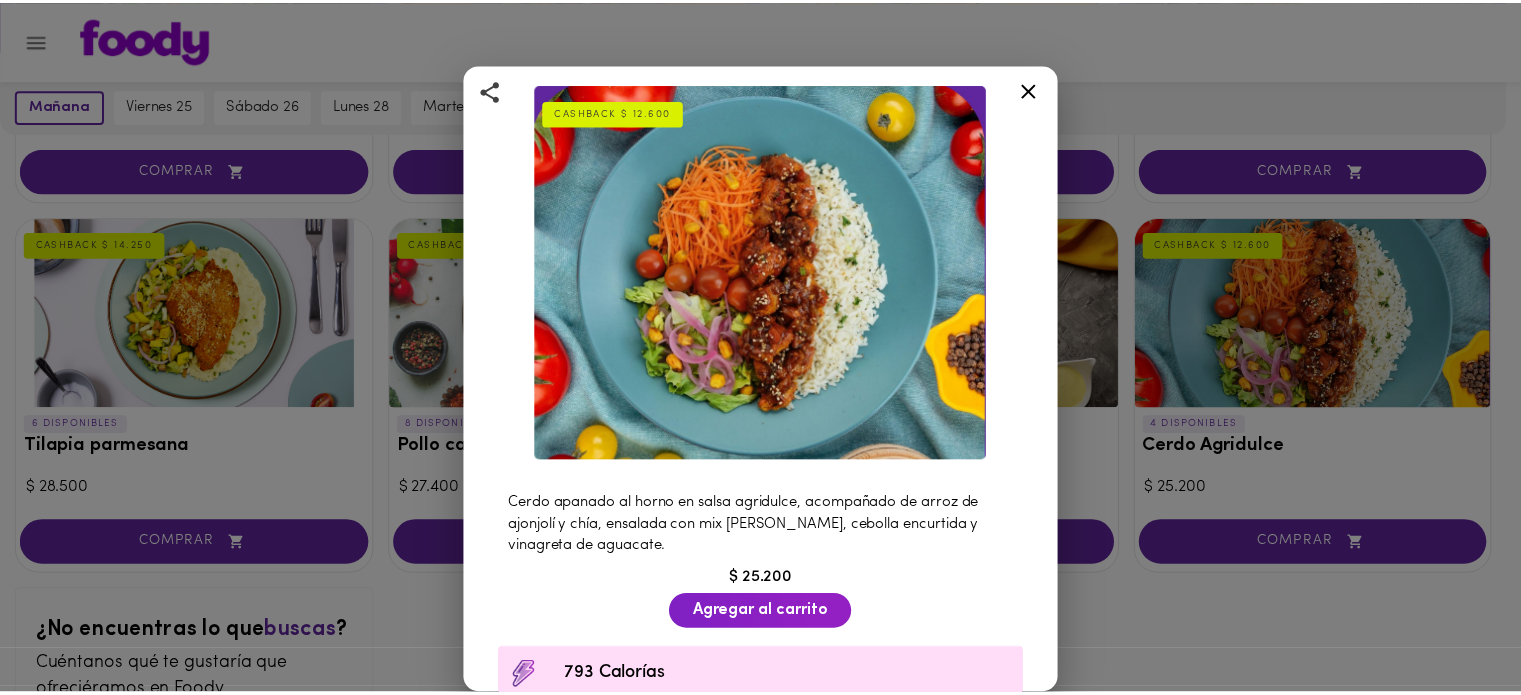 scroll, scrollTop: 0, scrollLeft: 0, axis: both 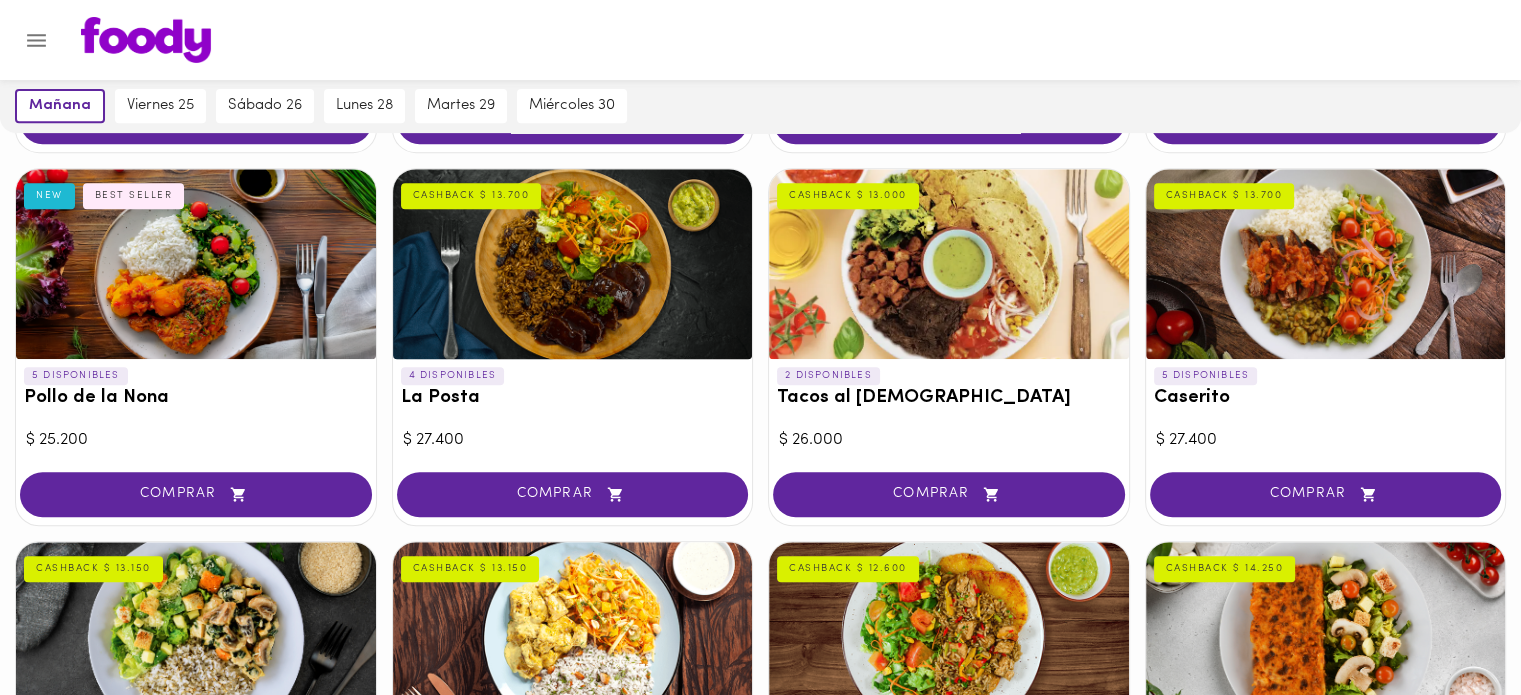 click at bounding box center (1326, 264) 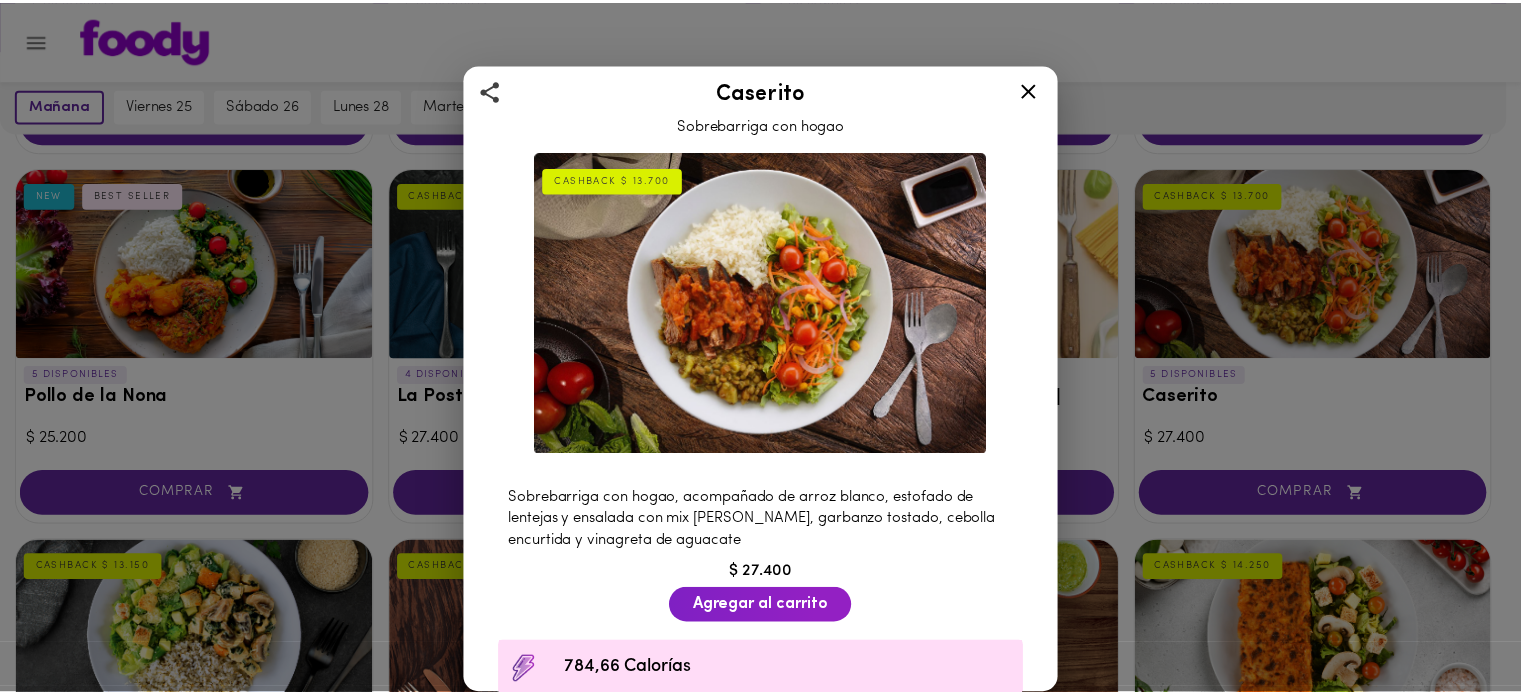 scroll, scrollTop: 0, scrollLeft: 0, axis: both 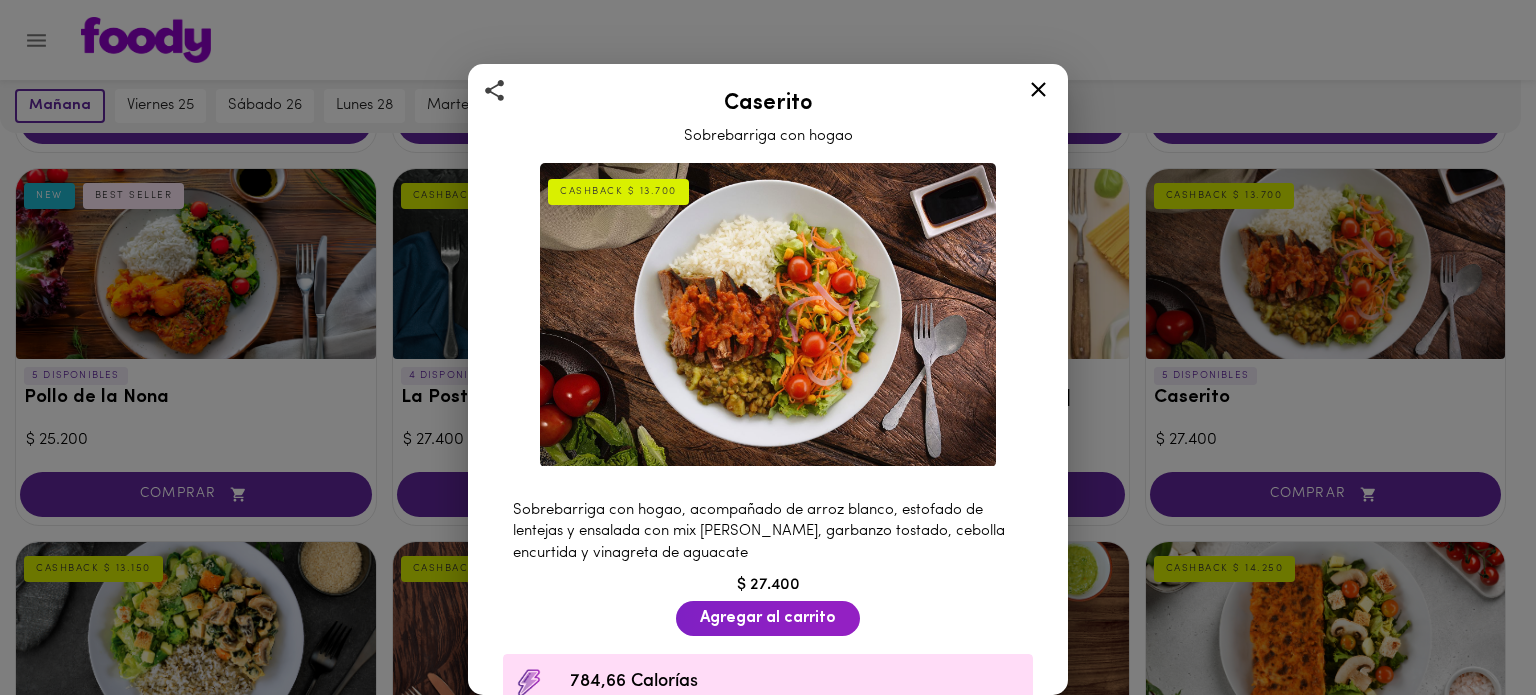 click 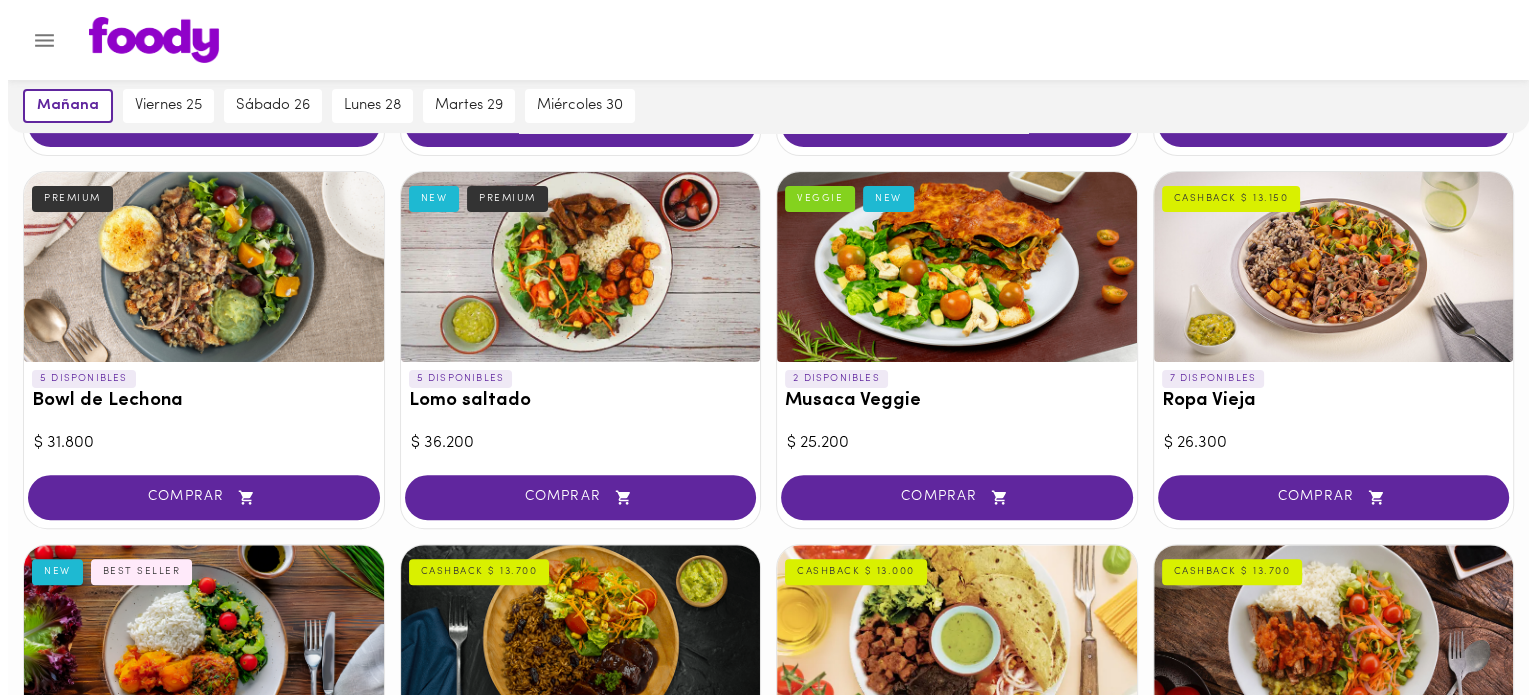 scroll, scrollTop: 474, scrollLeft: 0, axis: vertical 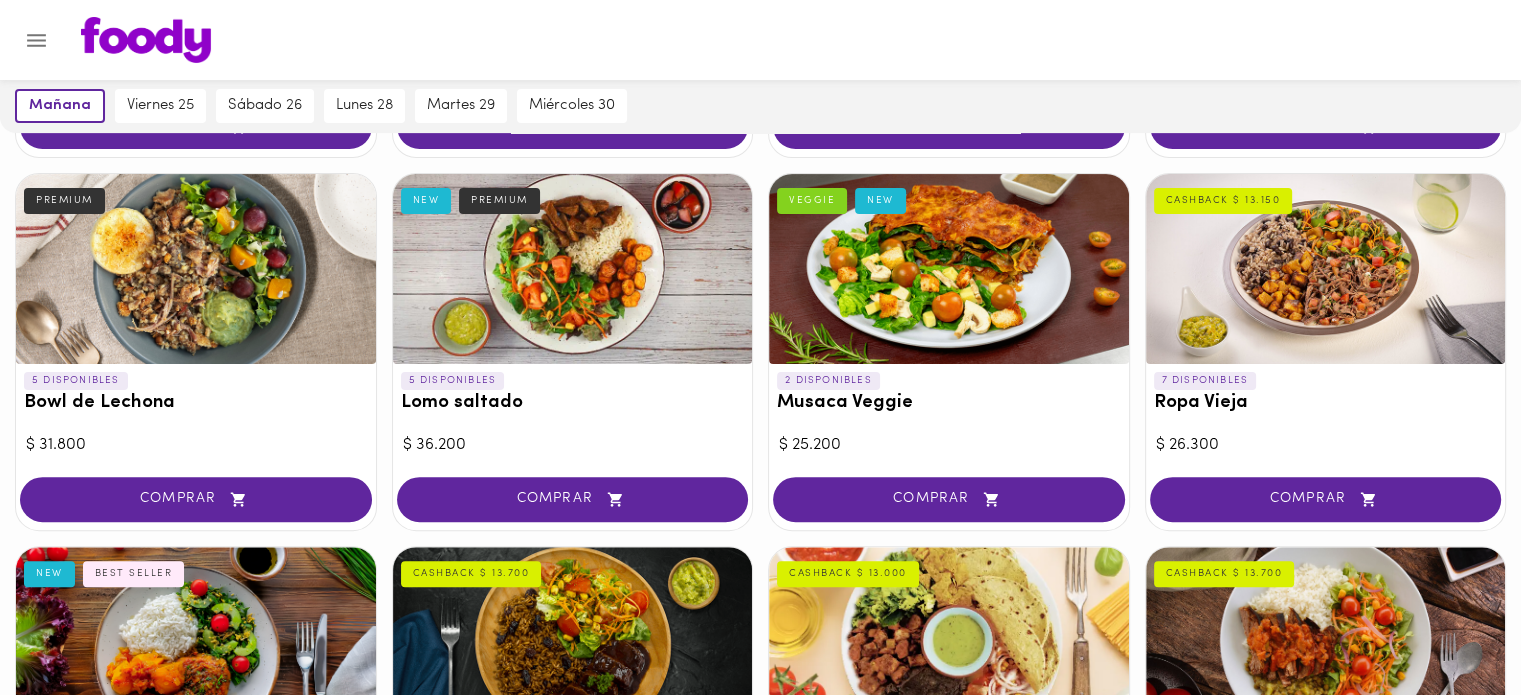 click at bounding box center [1326, 269] 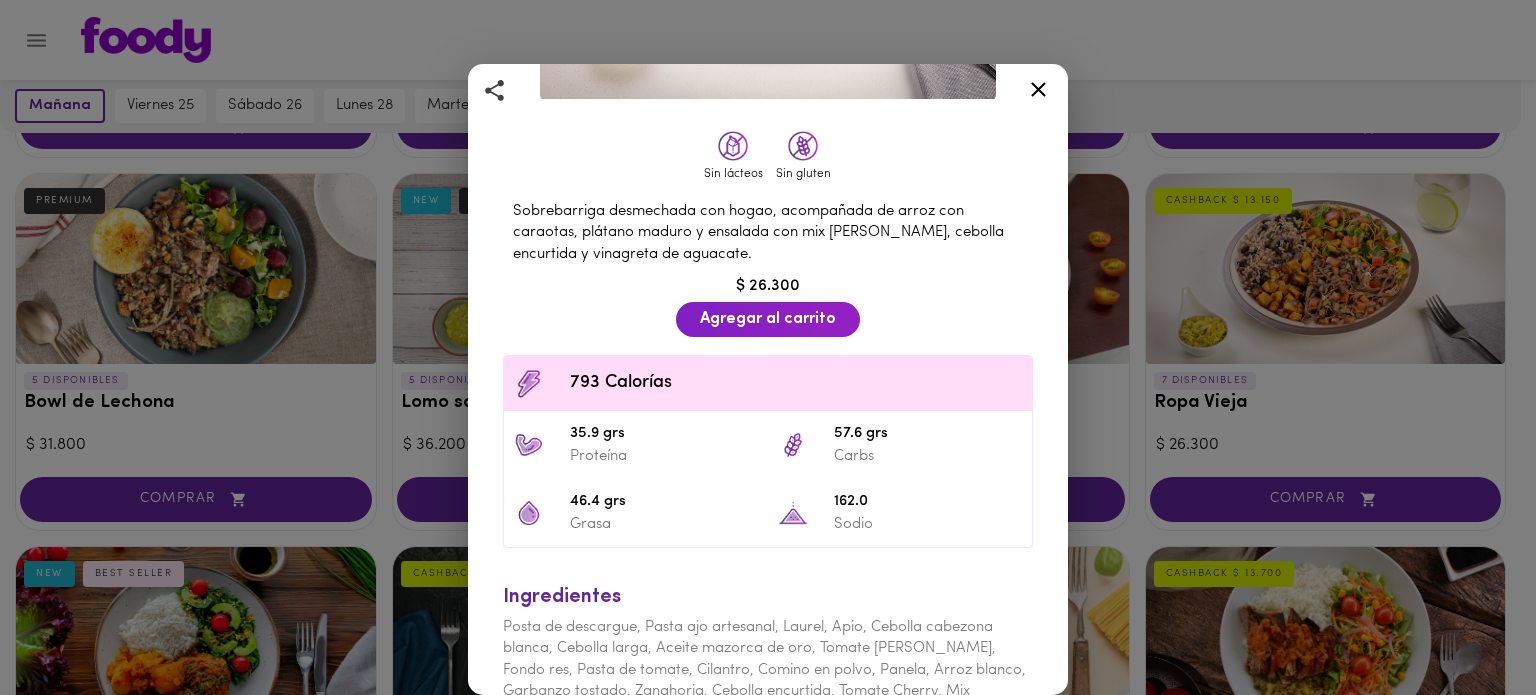 scroll, scrollTop: 412, scrollLeft: 0, axis: vertical 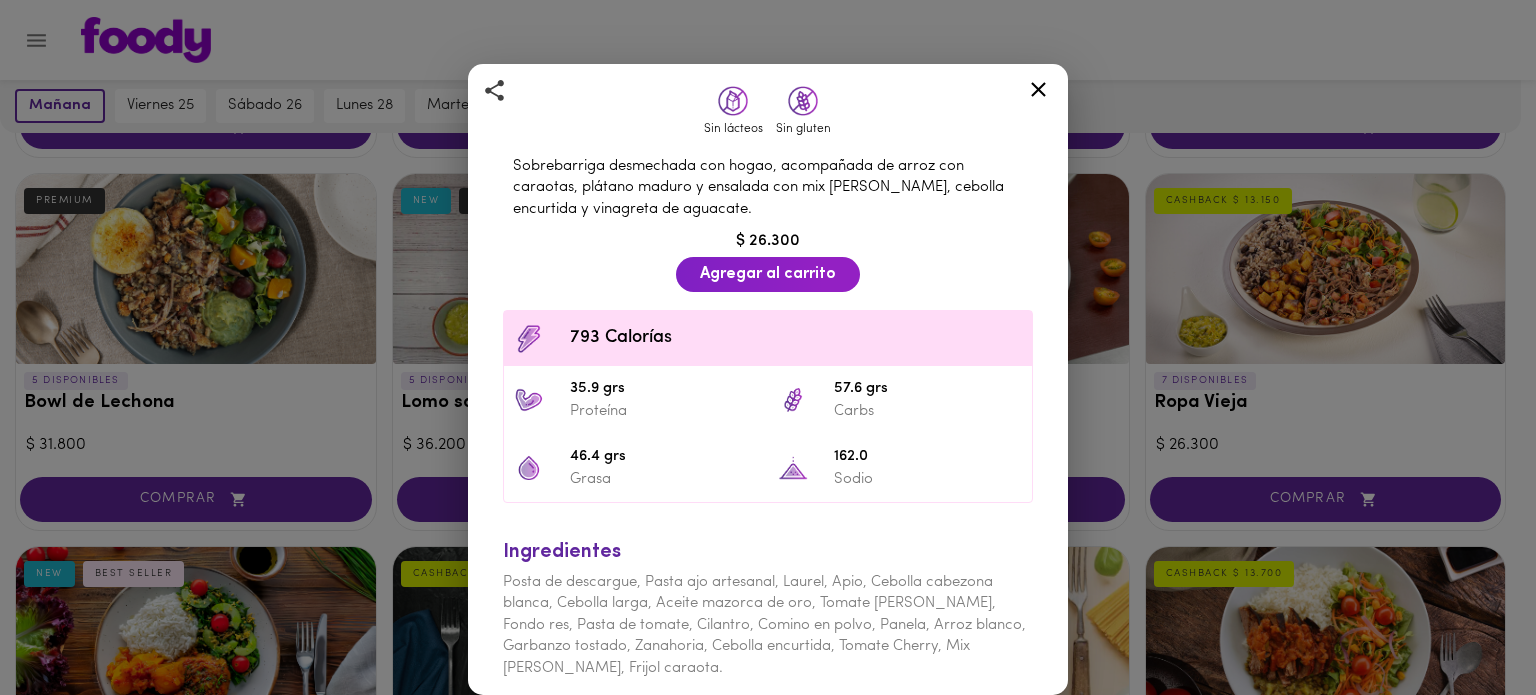 click 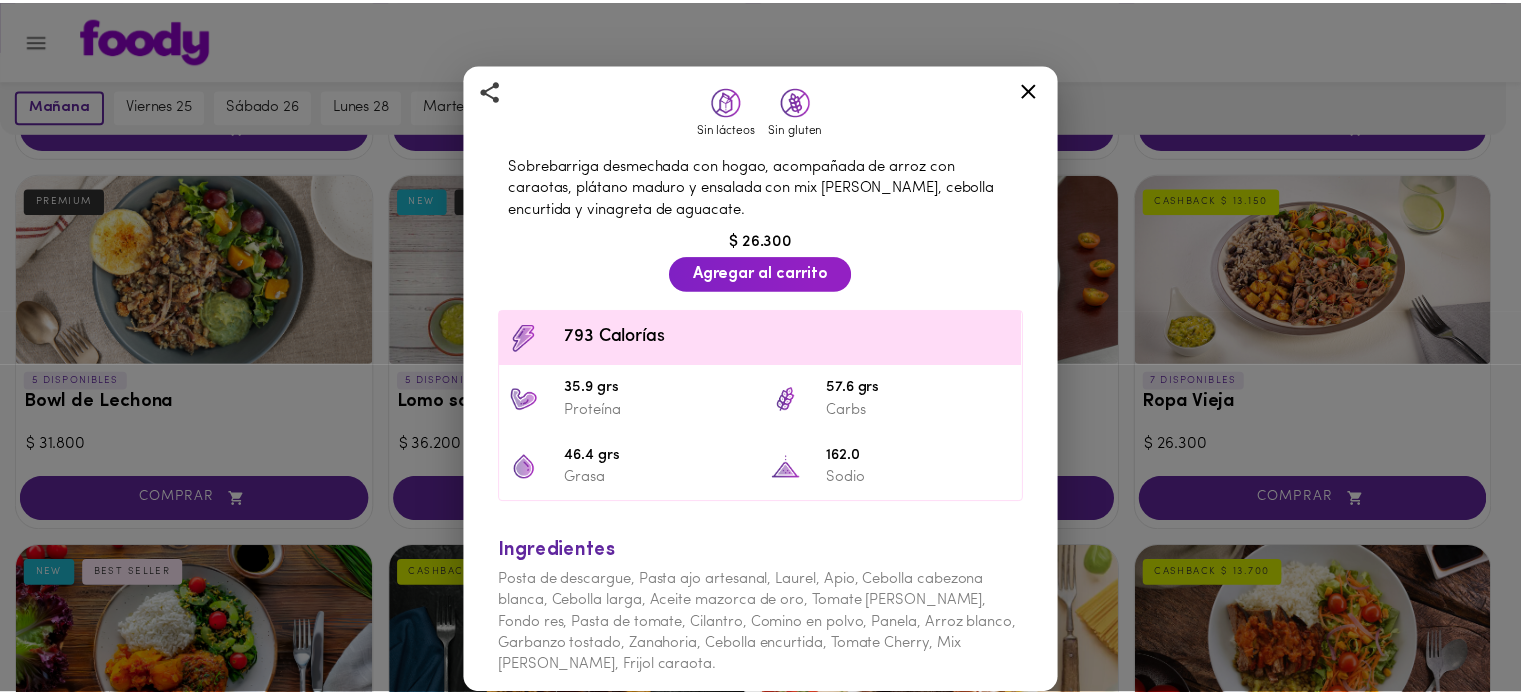 scroll, scrollTop: 0, scrollLeft: 0, axis: both 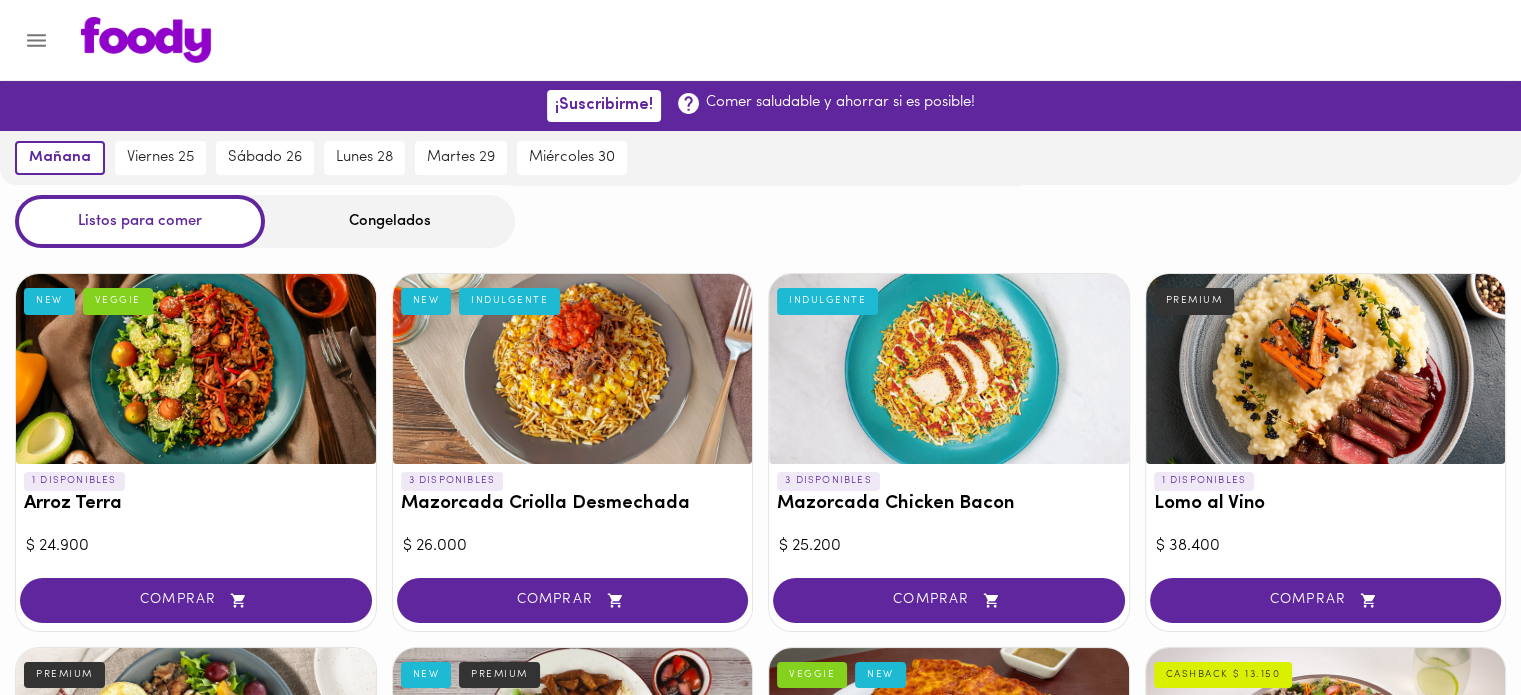 click at bounding box center [949, 369] 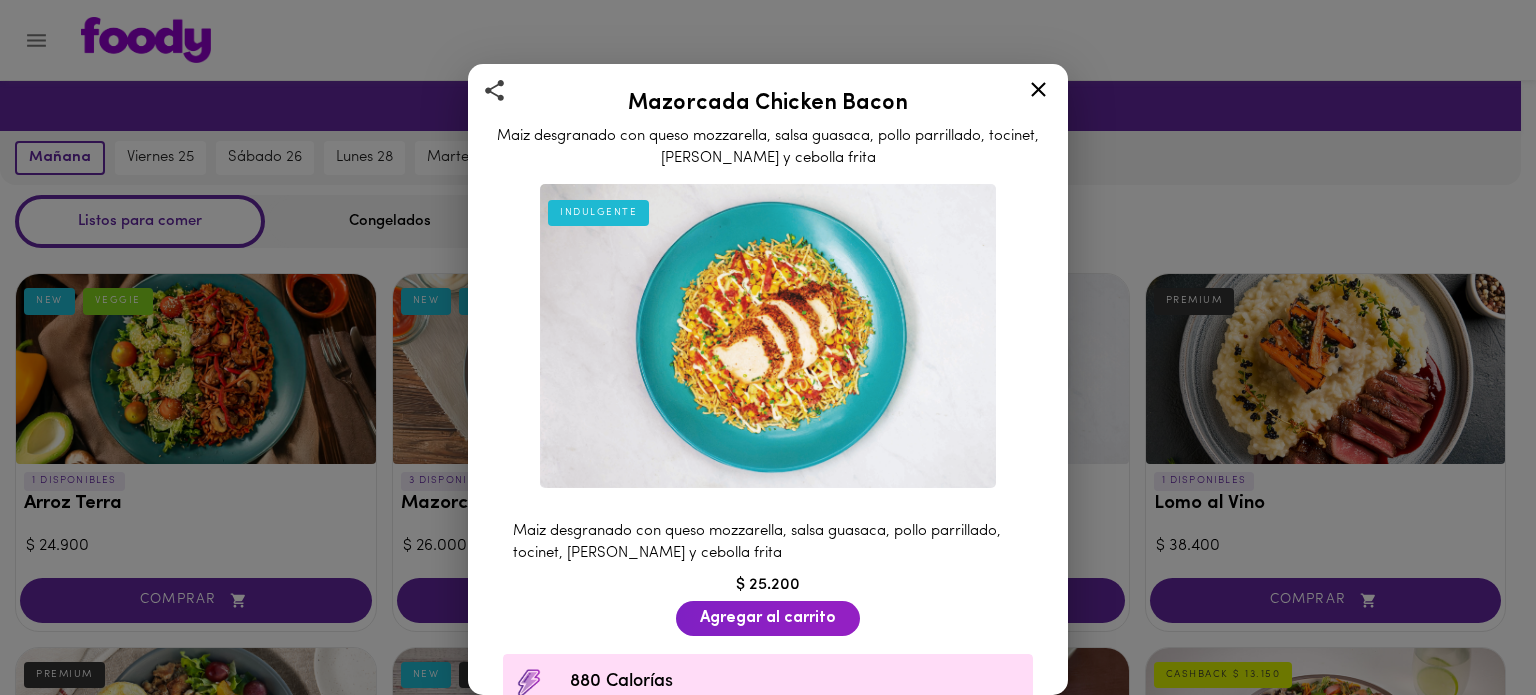 click 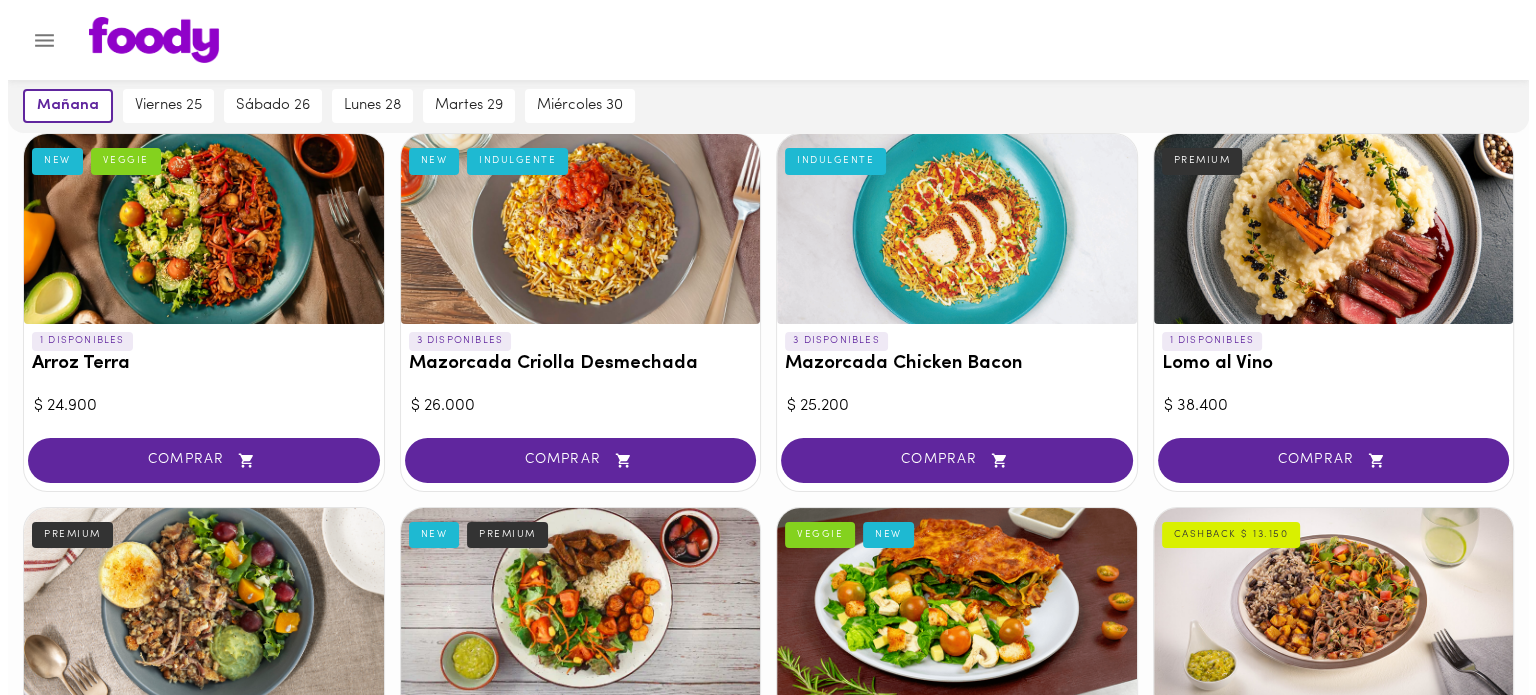 scroll, scrollTop: 156, scrollLeft: 0, axis: vertical 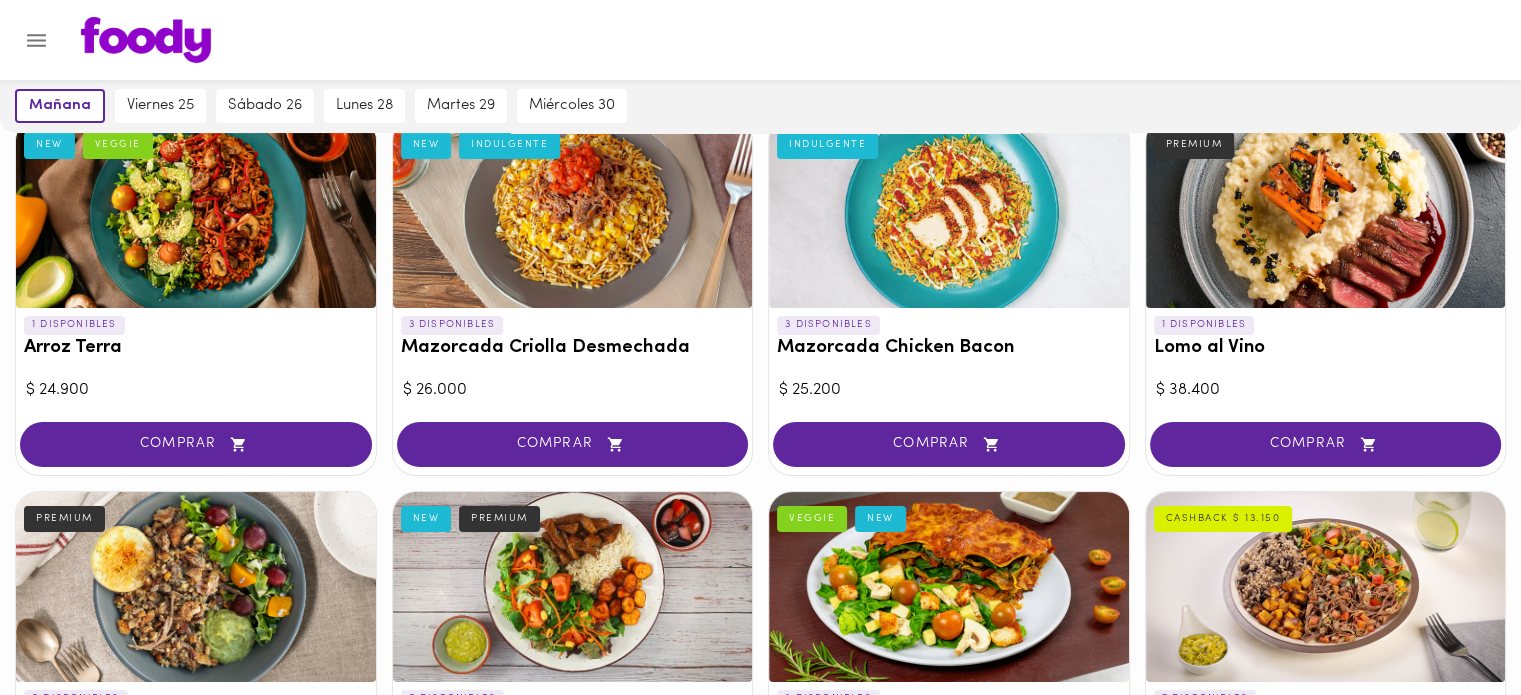 click at bounding box center [1326, 213] 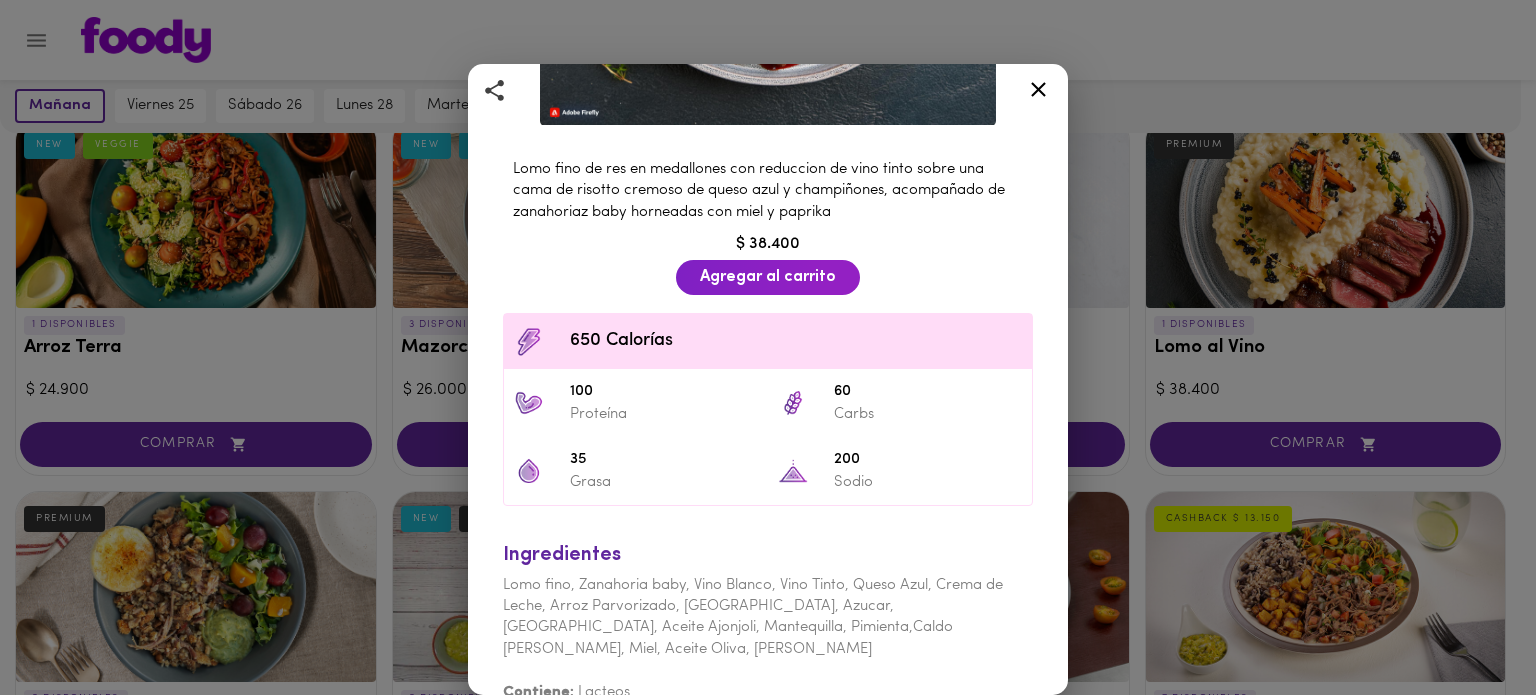 scroll, scrollTop: 493, scrollLeft: 0, axis: vertical 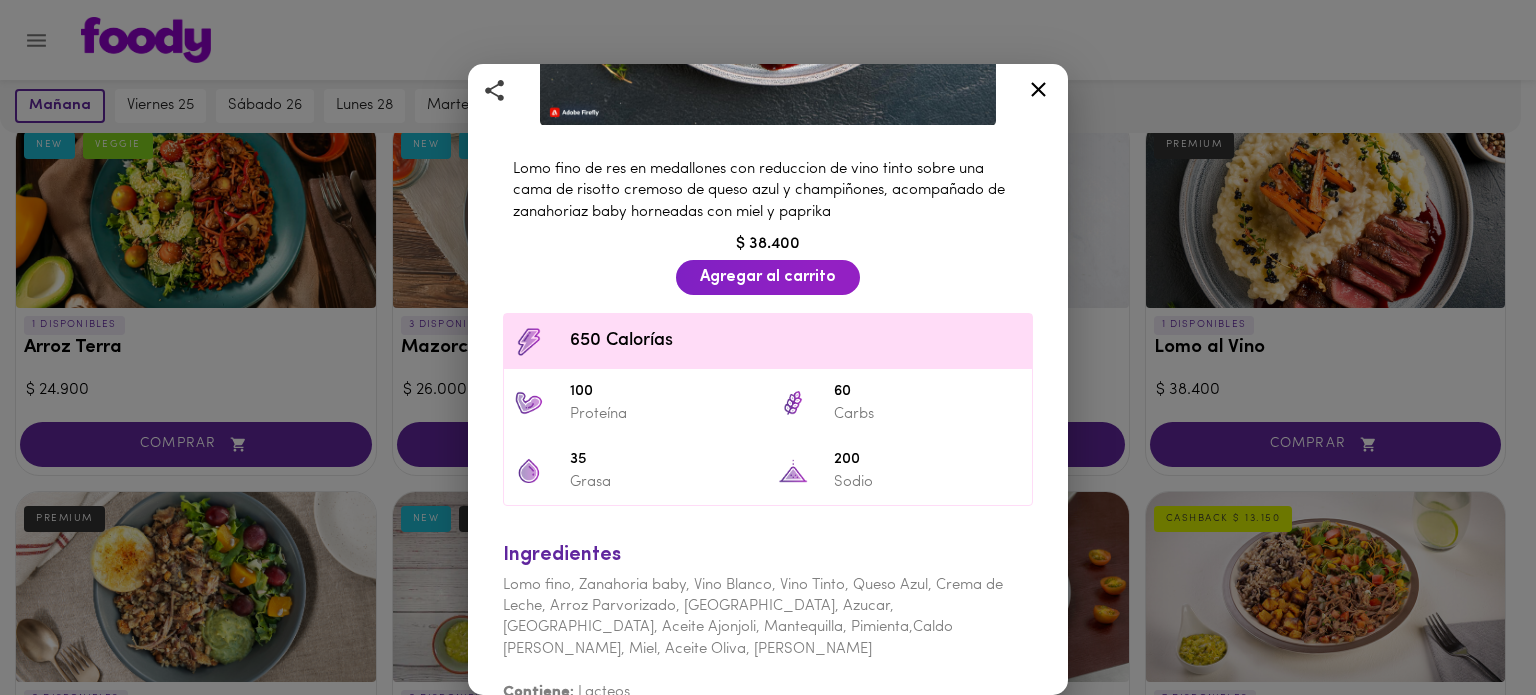 click 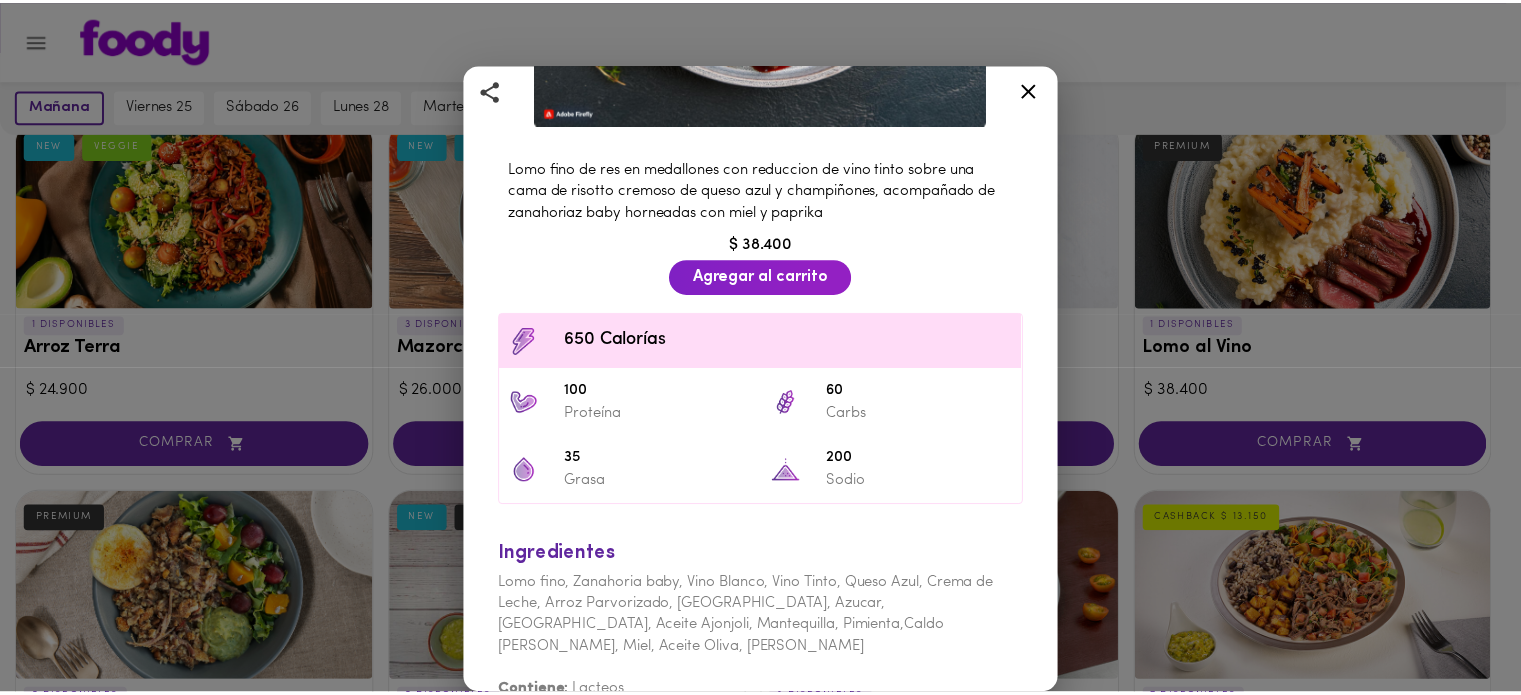 scroll, scrollTop: 0, scrollLeft: 0, axis: both 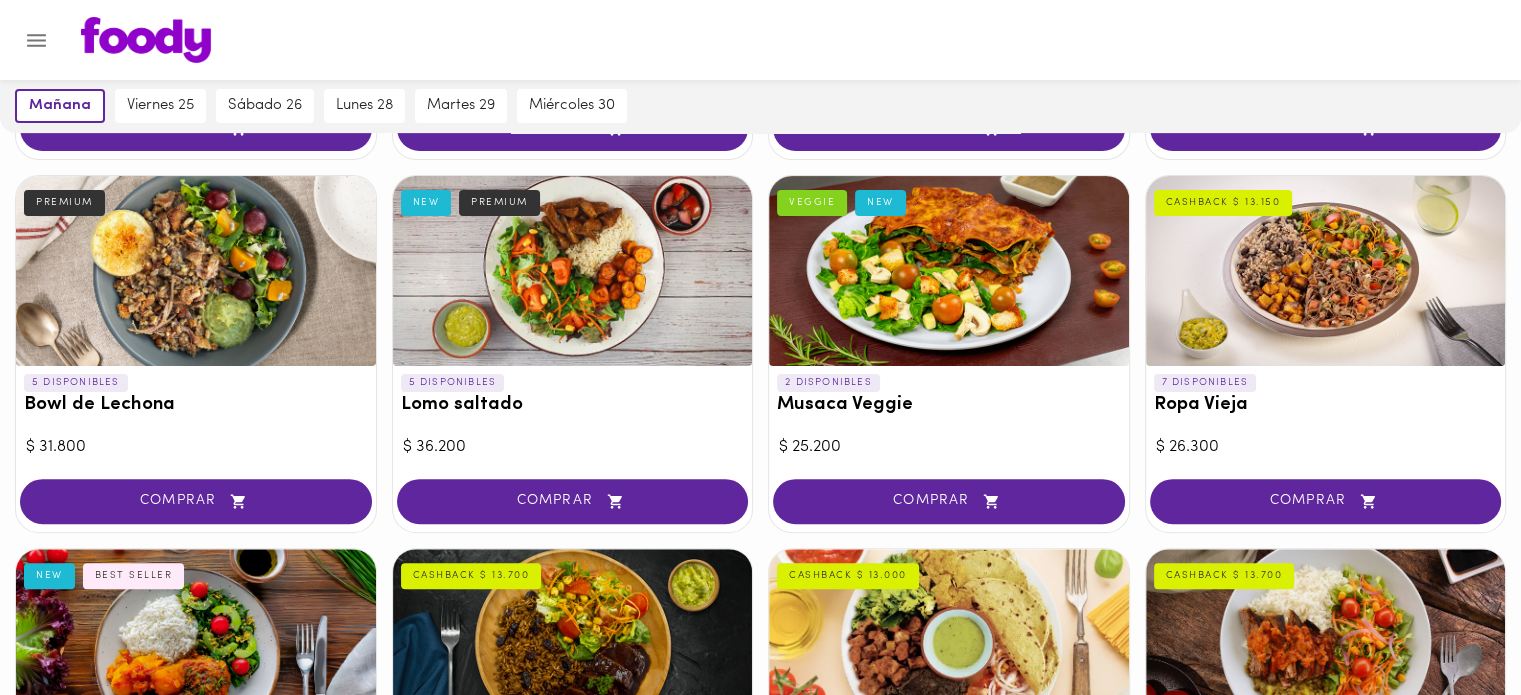 click on "Lomo saltado" at bounding box center (573, 405) 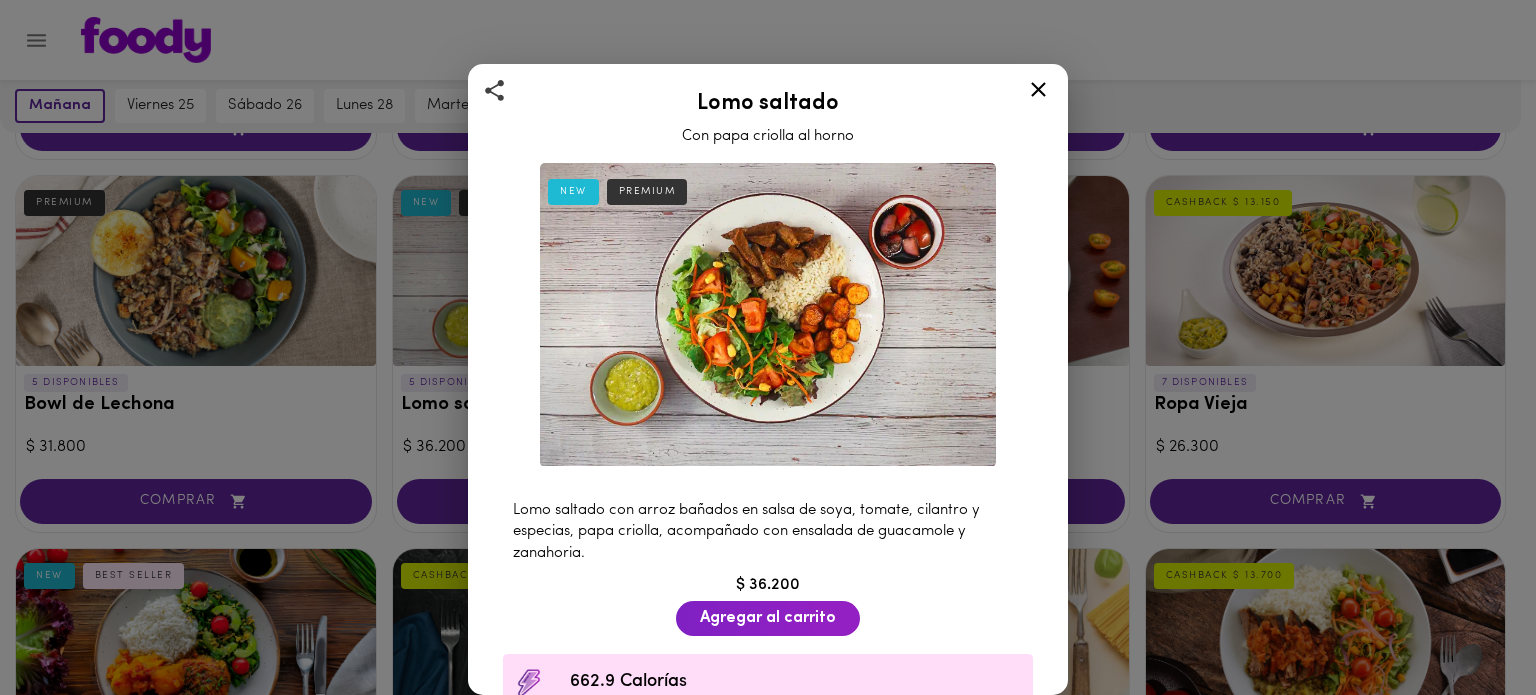 click 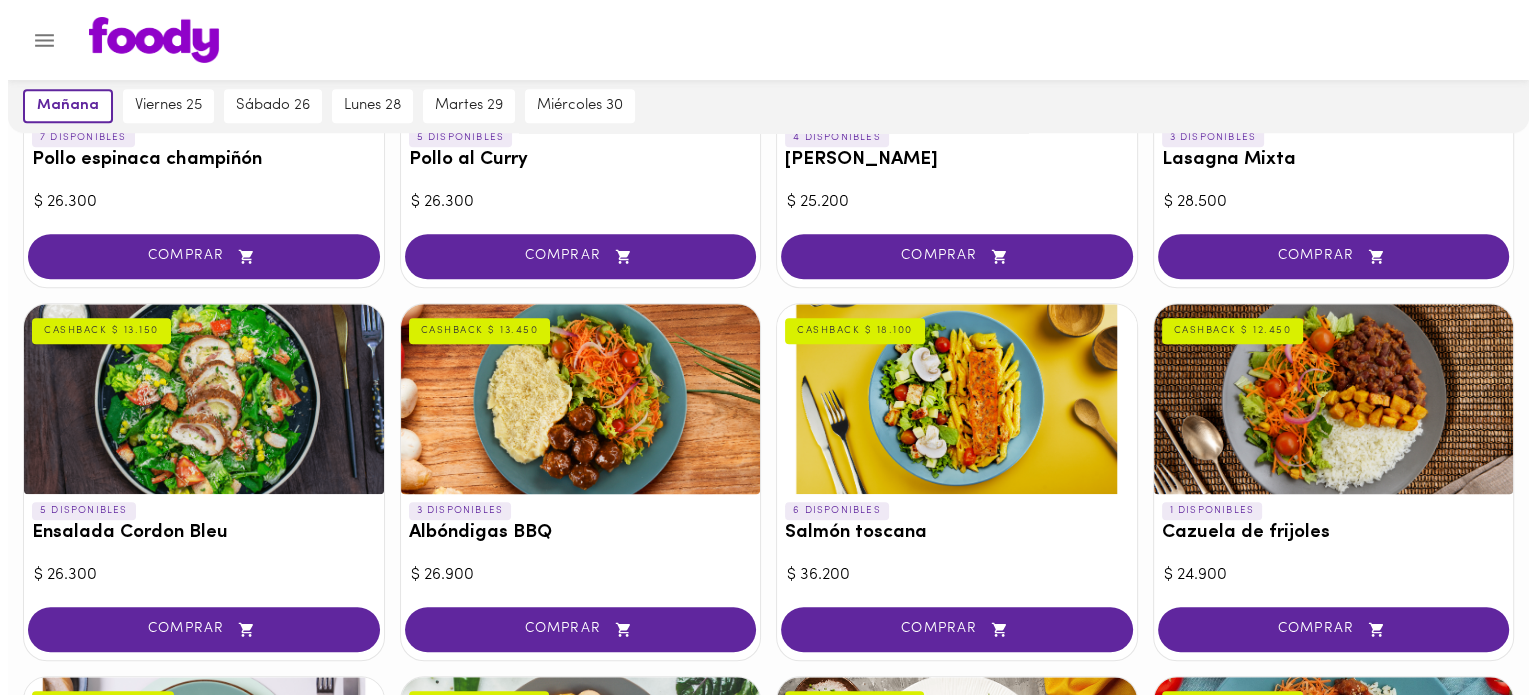 scroll, scrollTop: 1479, scrollLeft: 0, axis: vertical 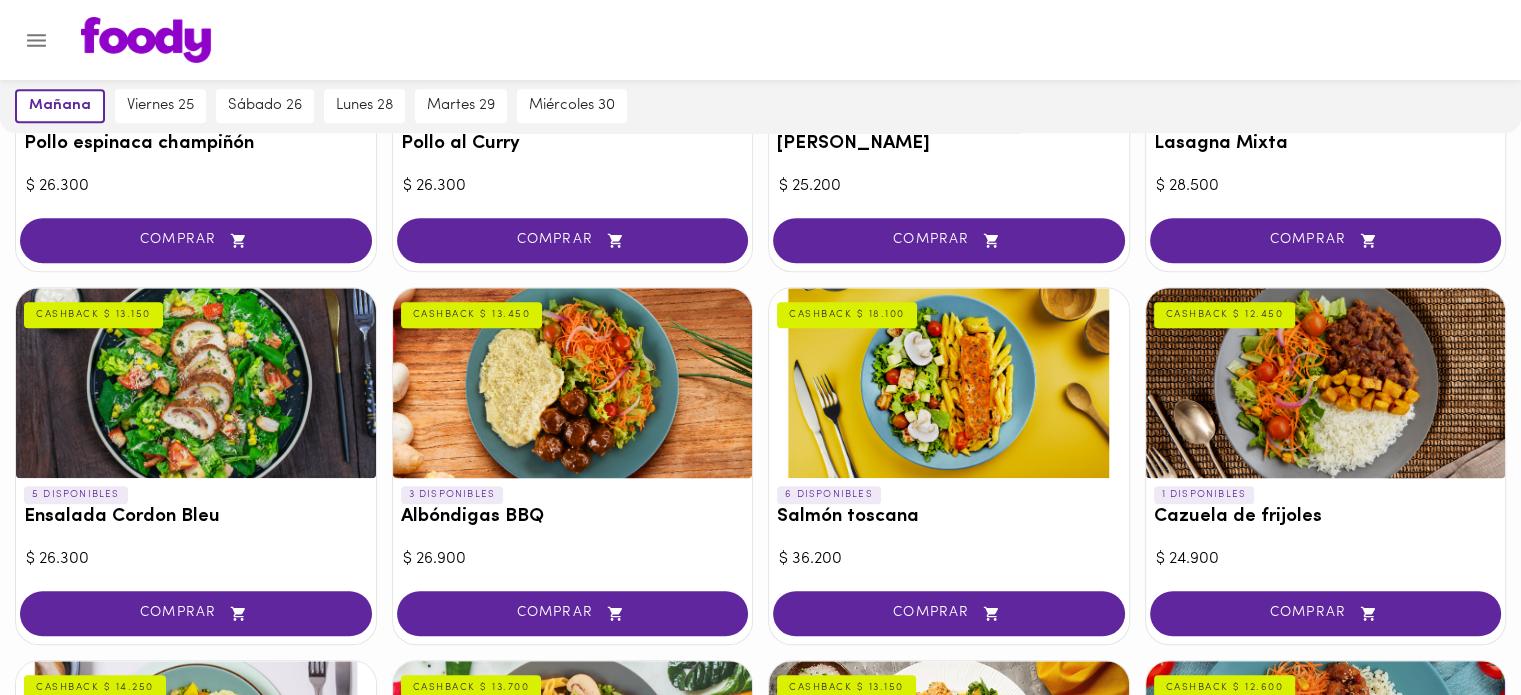 click at bounding box center [949, 383] 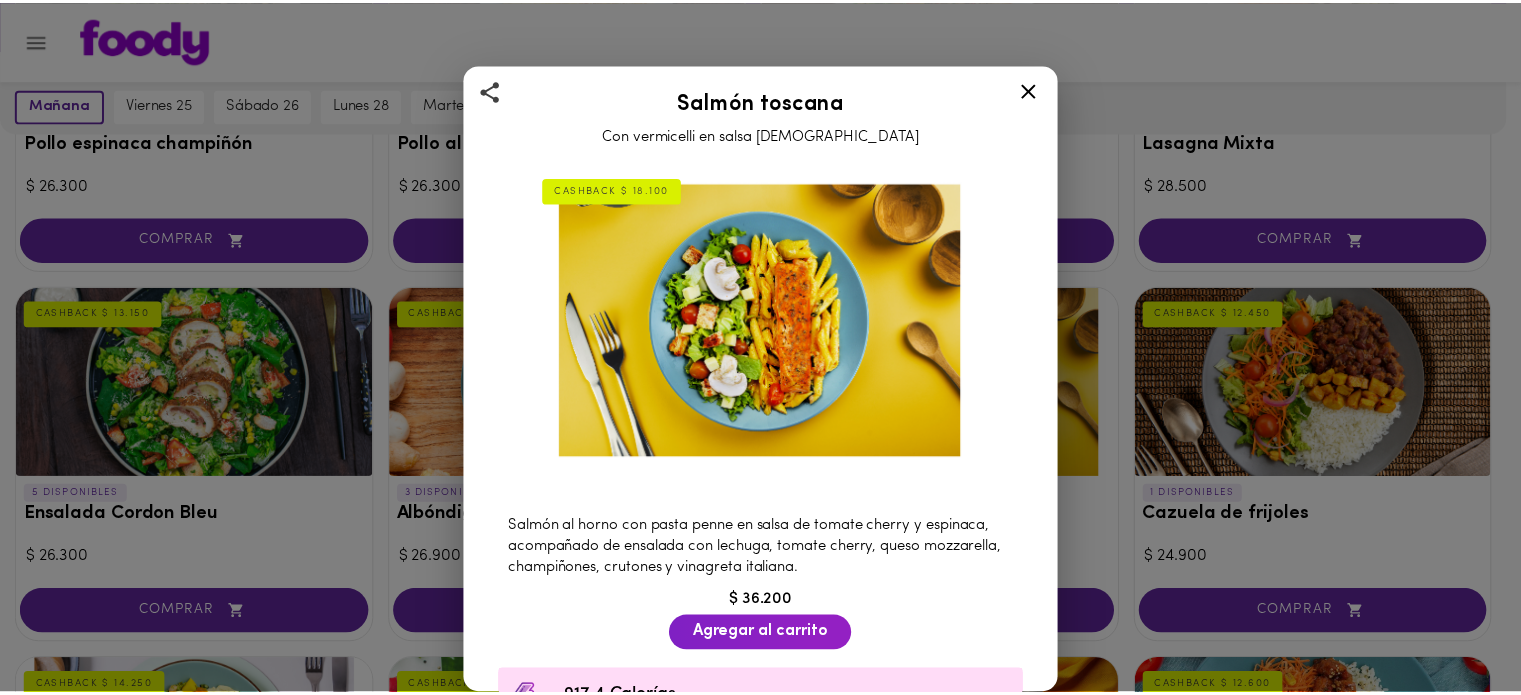 scroll, scrollTop: 0, scrollLeft: 0, axis: both 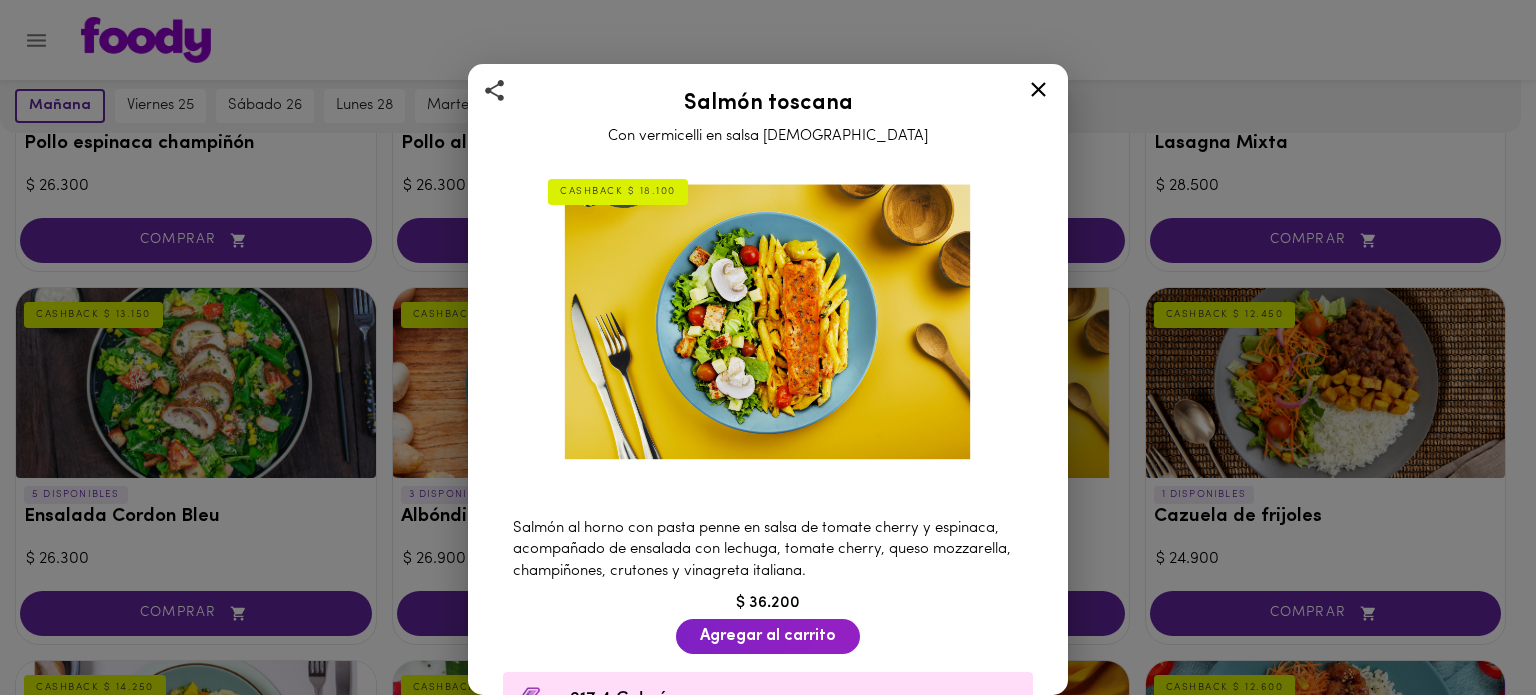 click 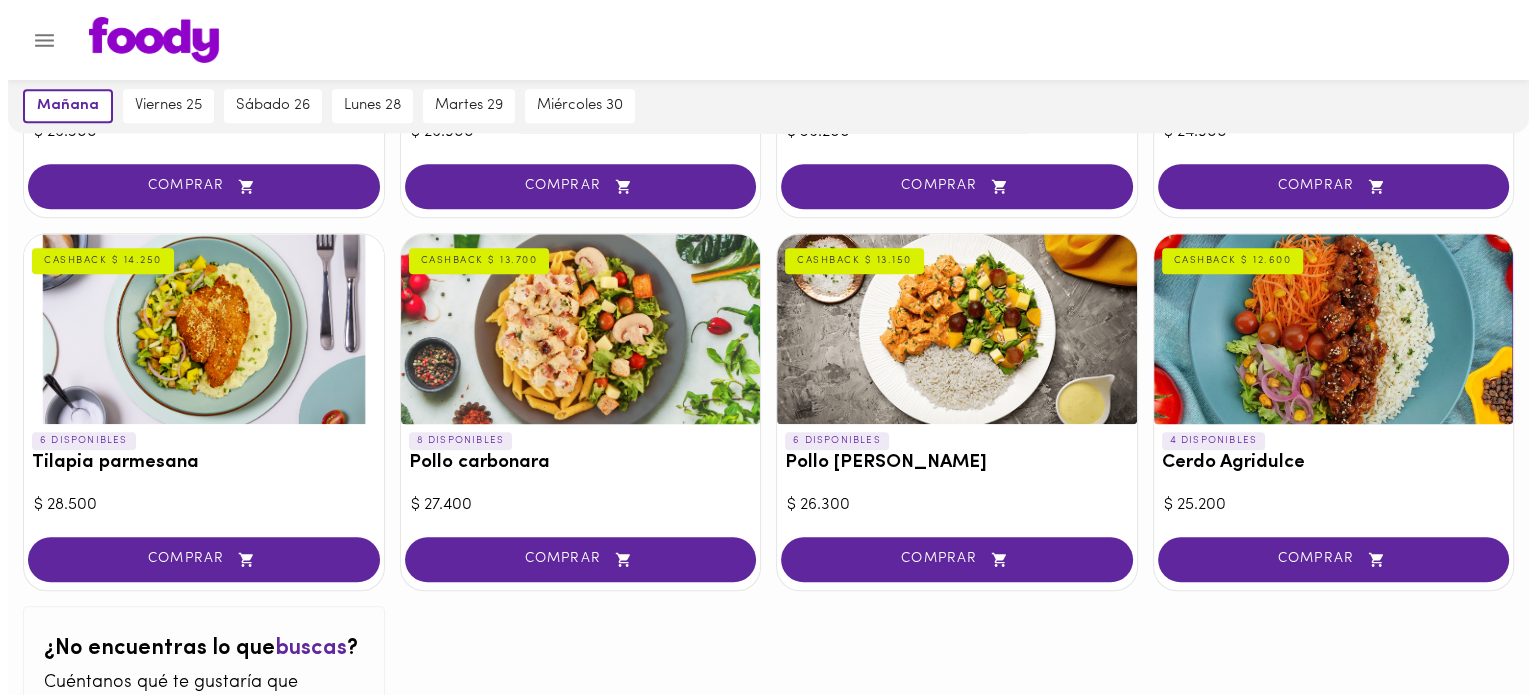 scroll, scrollTop: 1904, scrollLeft: 0, axis: vertical 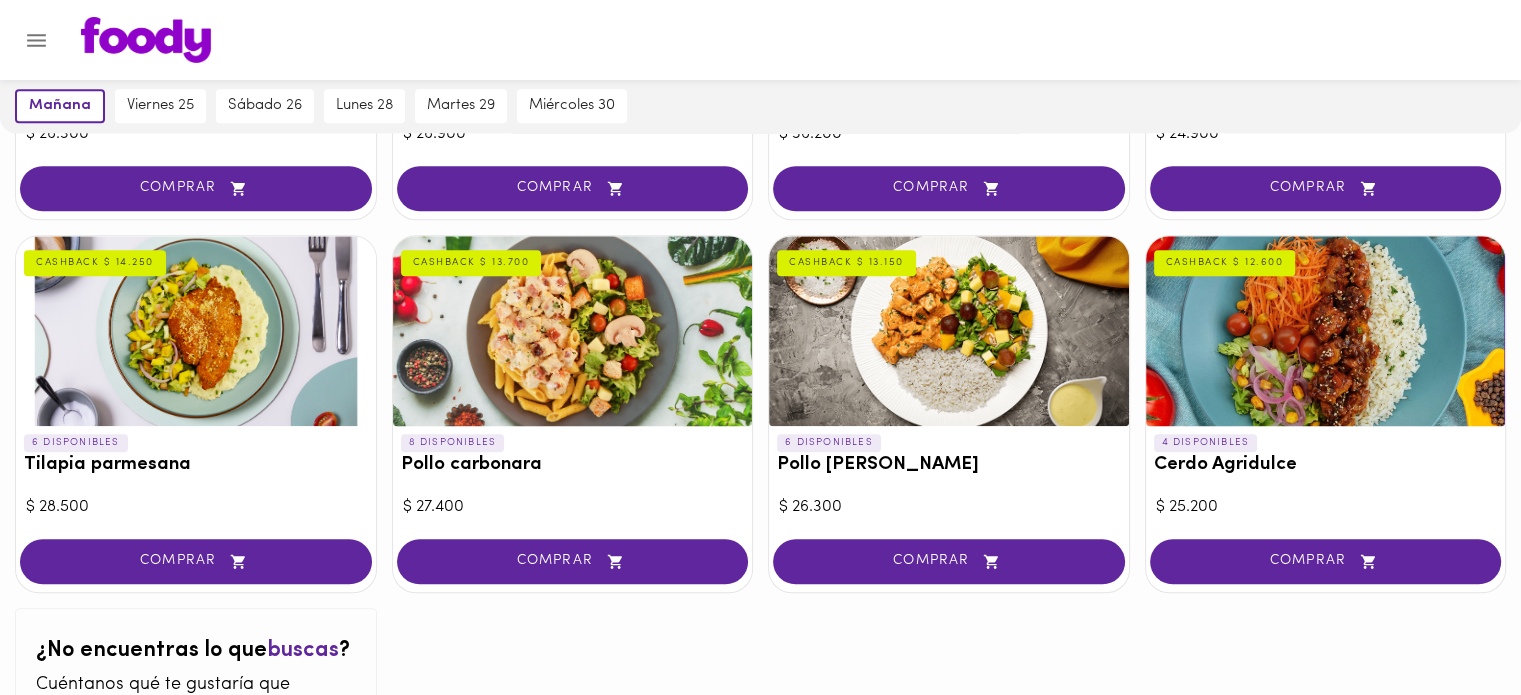 click at bounding box center (573, 331) 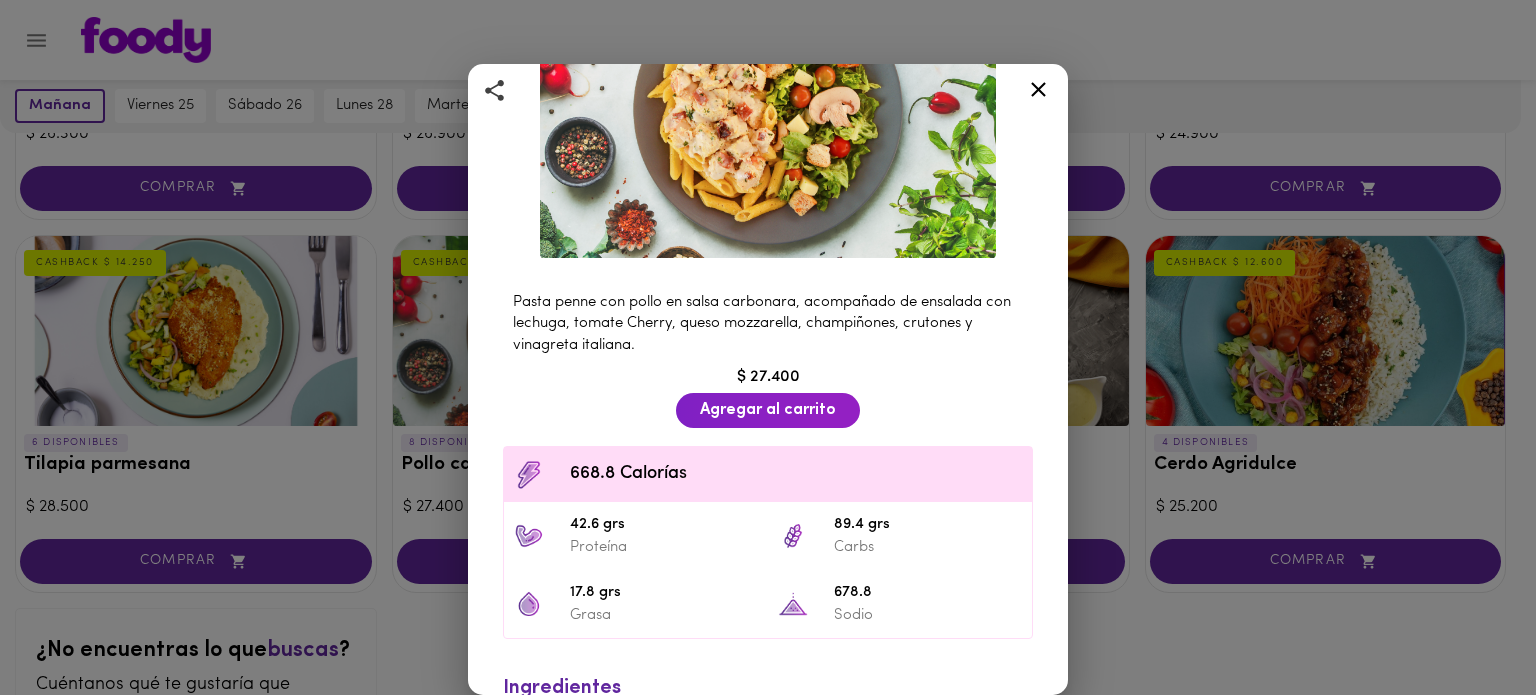 scroll, scrollTop: 210, scrollLeft: 0, axis: vertical 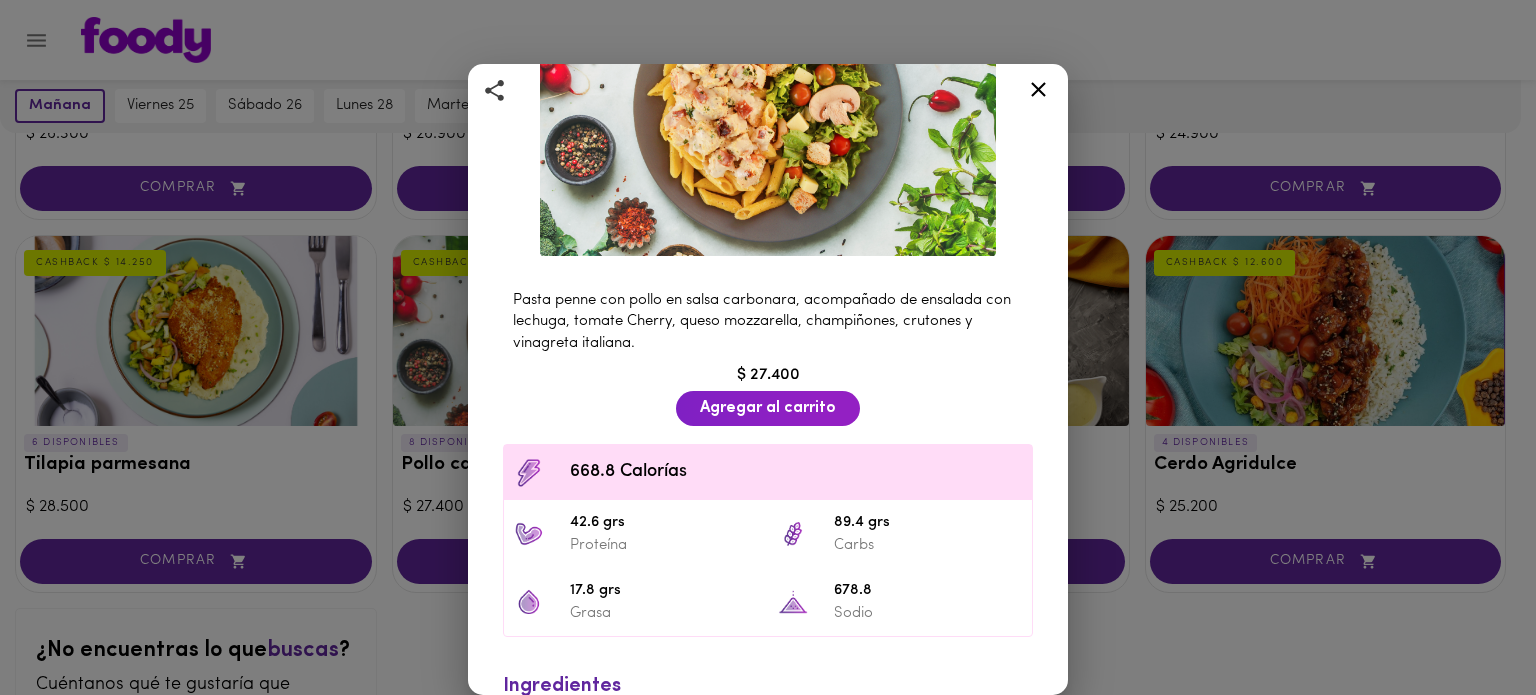 click 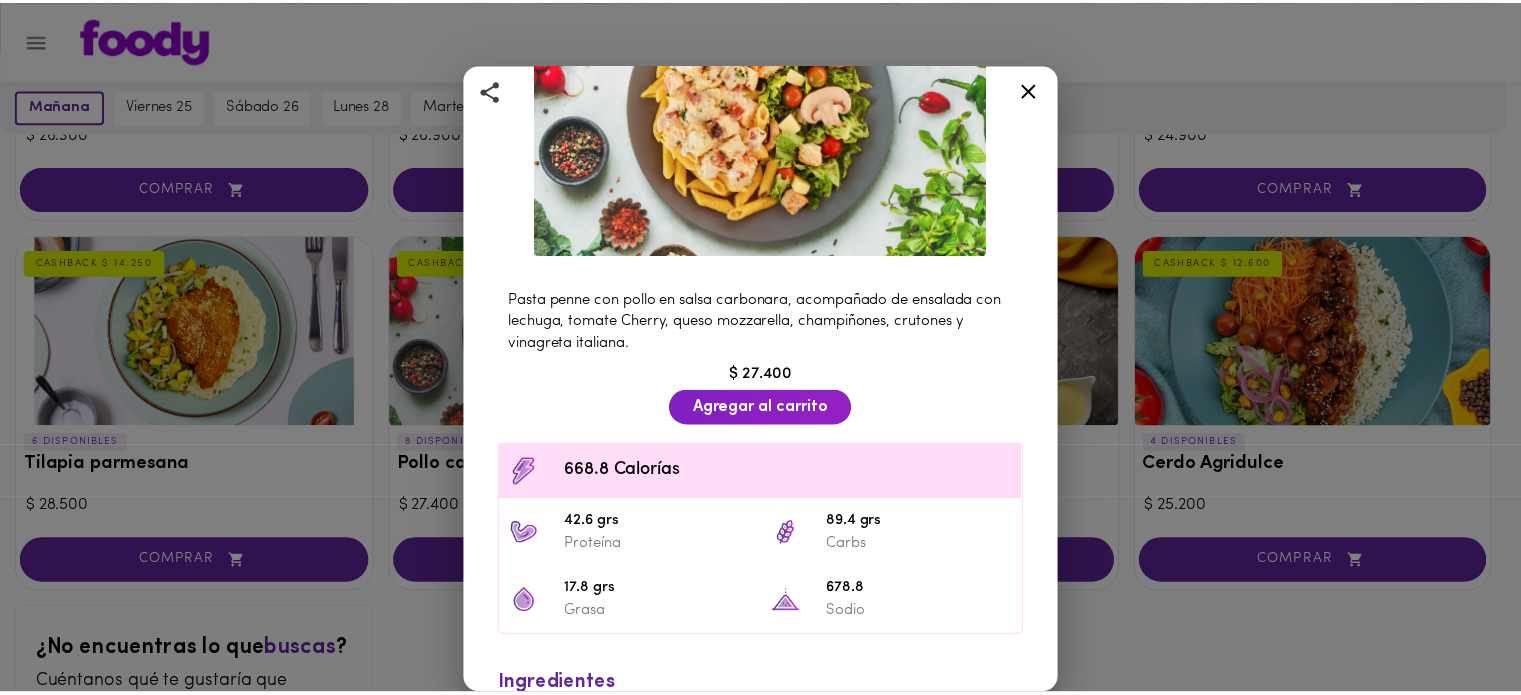 scroll, scrollTop: 0, scrollLeft: 0, axis: both 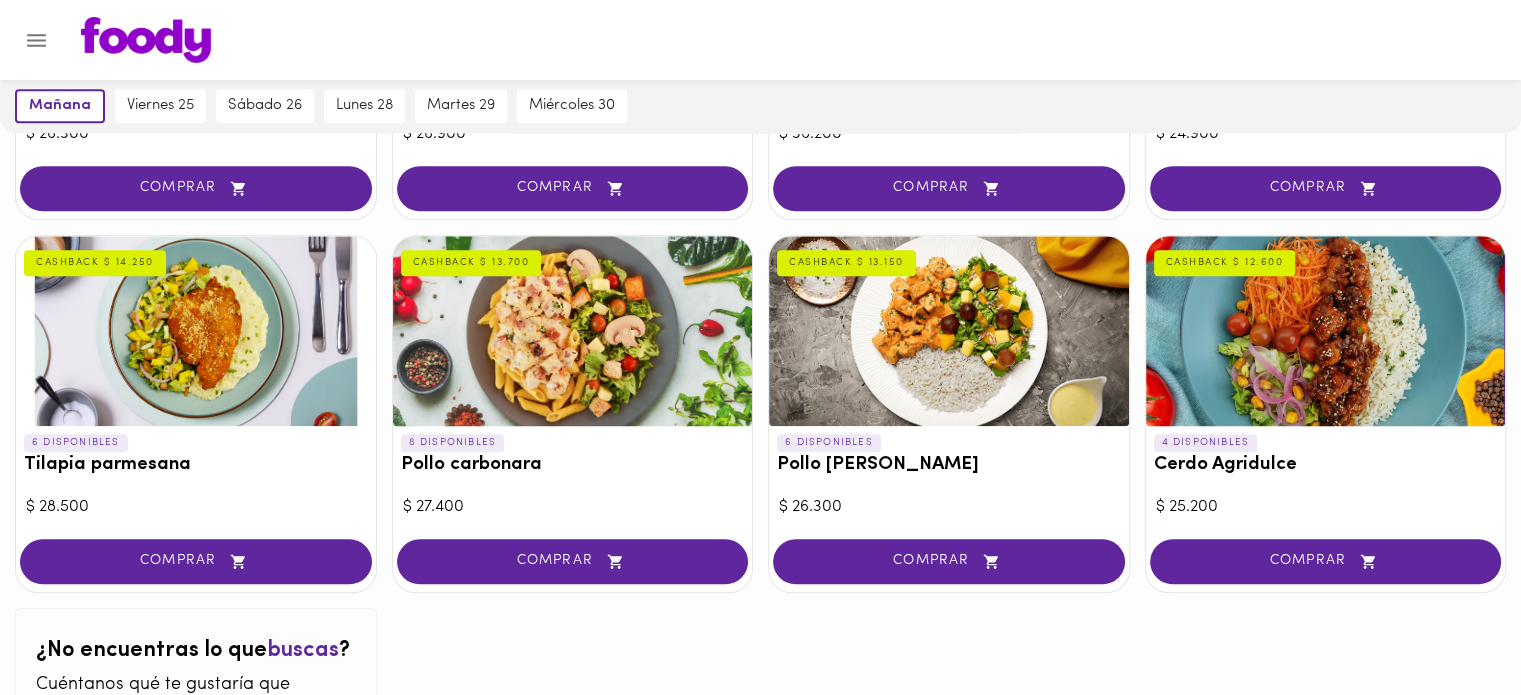 click on "1 DISPONIBLES Arroz Terra NEW VEGGIE $ 24.900 COMPRAR 3 DISPONIBLES  Mazorcada Criolla Desmechada NEW INDULGENTE $ 26.000 COMPRAR 3 DISPONIBLES Mazorcada Chicken Bacon INDULGENTE $ 25.200 COMPRAR 1 DISPONIBLES Lomo al Vino PREMIUM $ 38.400 COMPRAR 5 DISPONIBLES Bowl de Lechona PREMIUM $ 31.800 COMPRAR 5 DISPONIBLES Lomo saltado NEW PREMIUM $ 36.200 COMPRAR 2 DISPONIBLES Musaca Veggie VEGGIE NEW $ 25.200 COMPRAR 7 DISPONIBLES Ropa Vieja CASHBACK $ 13.150 $ 26.300 COMPRAR 5 DISPONIBLES Pollo de la Nona NEW BEST SELLER $ 25.200 COMPRAR 4 DISPONIBLES La Posta CASHBACK $ 13.700 $ 27.400 COMPRAR 2 DISPONIBLES Tacos al Pastor CASHBACK $ 13.000 $ 26.000 COMPRAR 5 DISPONIBLES Caserito  CASHBACK $ 13.700 $ 27.400 COMPRAR 7 DISPONIBLES Pollo espinaca champiñón  CASHBACK $ 13.150 $ 26.300 COMPRAR 5 DISPONIBLES Pollo al Curry CASHBACK $ 13.150 $ 26.300 COMPRAR 4 DISPONIBLES Arroz chaufa CASHBACK $ 12.600 $ 25.200 COMPRAR 3 DISPONIBLES Lasagna Mixta CASHBACK $ 14.250 $ 28.500 COMPRAR 5 DISPONIBLES Ensalada Cordon Bleu ?" at bounding box center [760, -424] 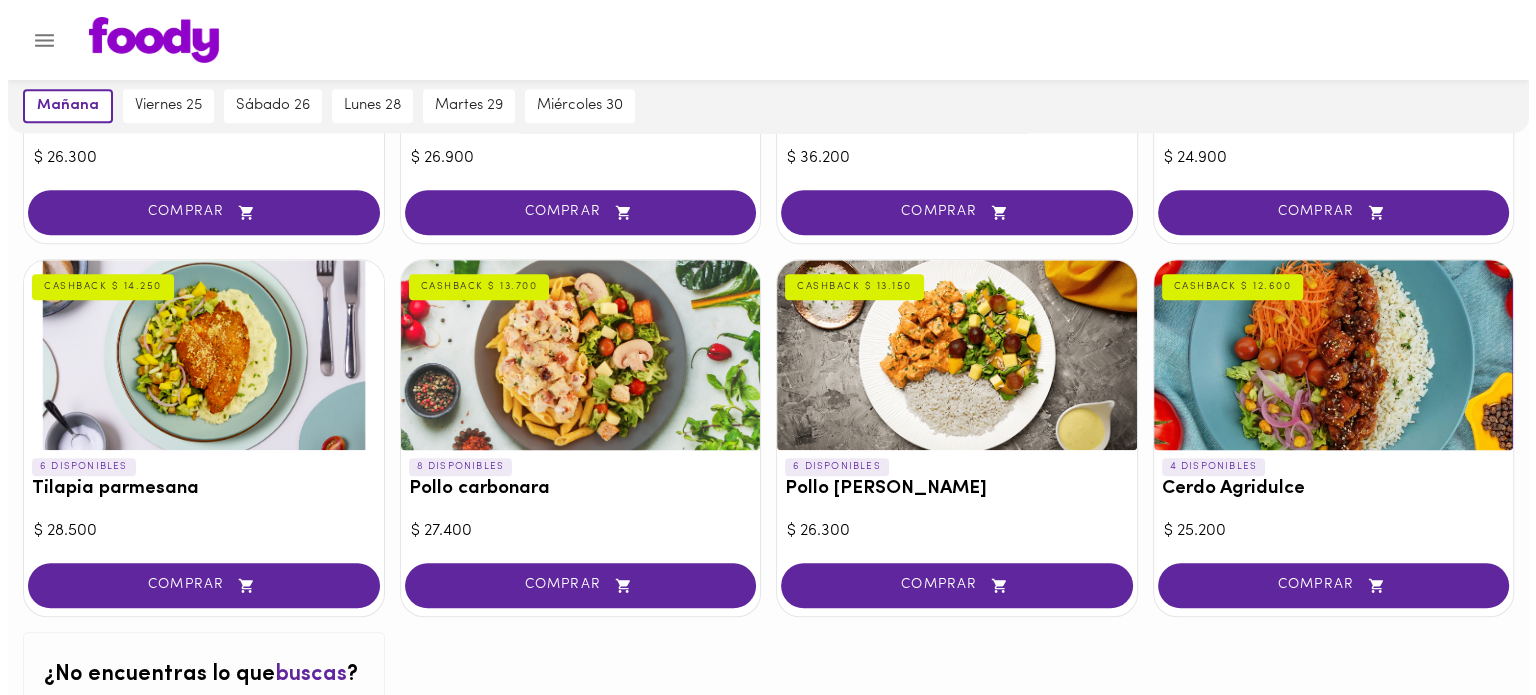 scroll, scrollTop: 1884, scrollLeft: 0, axis: vertical 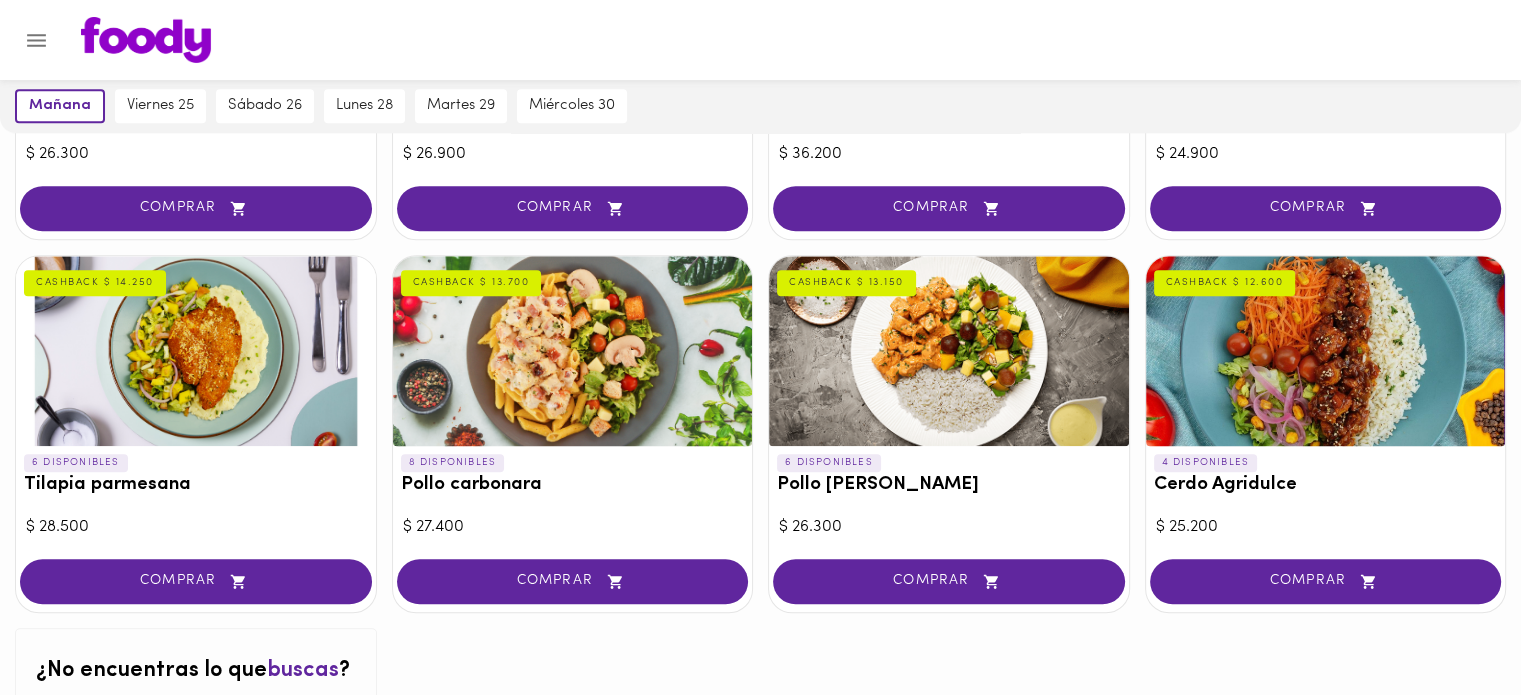 click at bounding box center [196, 351] 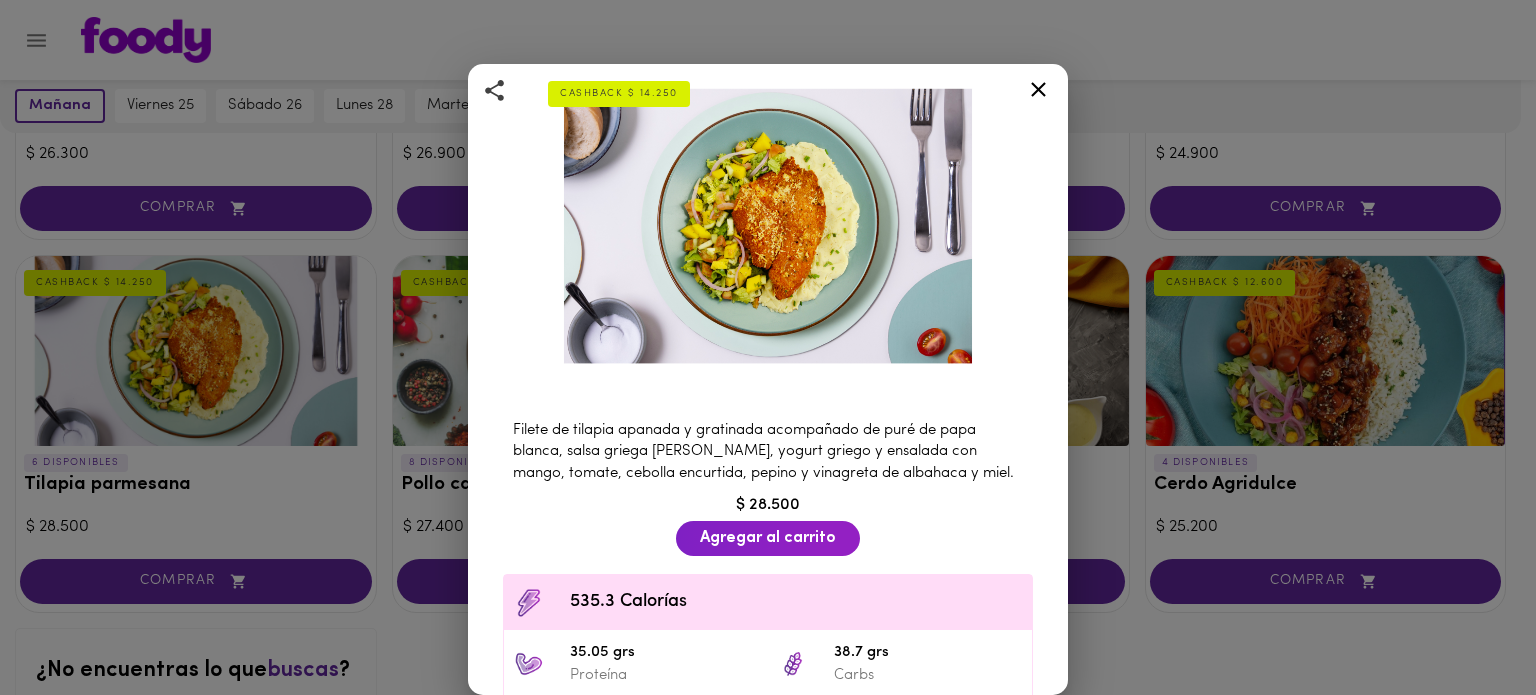 scroll, scrollTop: 100, scrollLeft: 0, axis: vertical 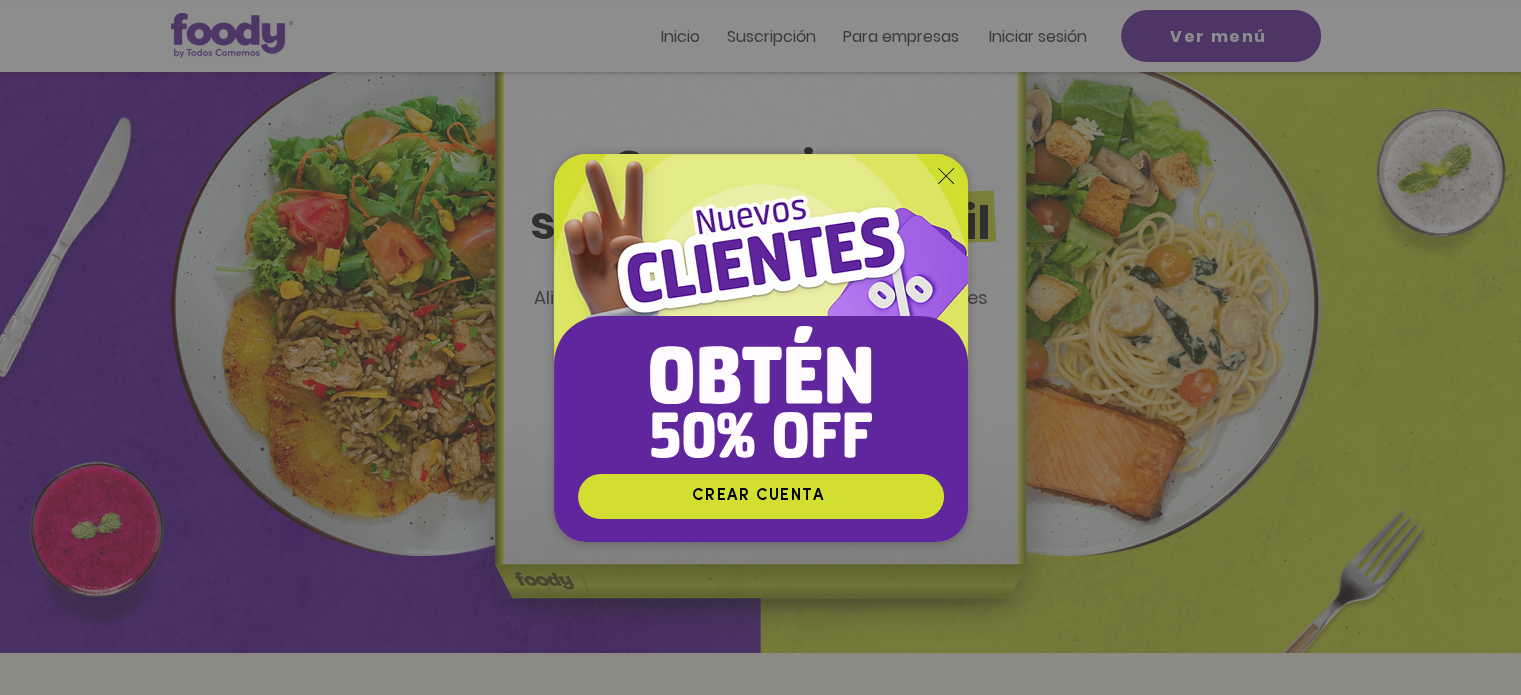 click 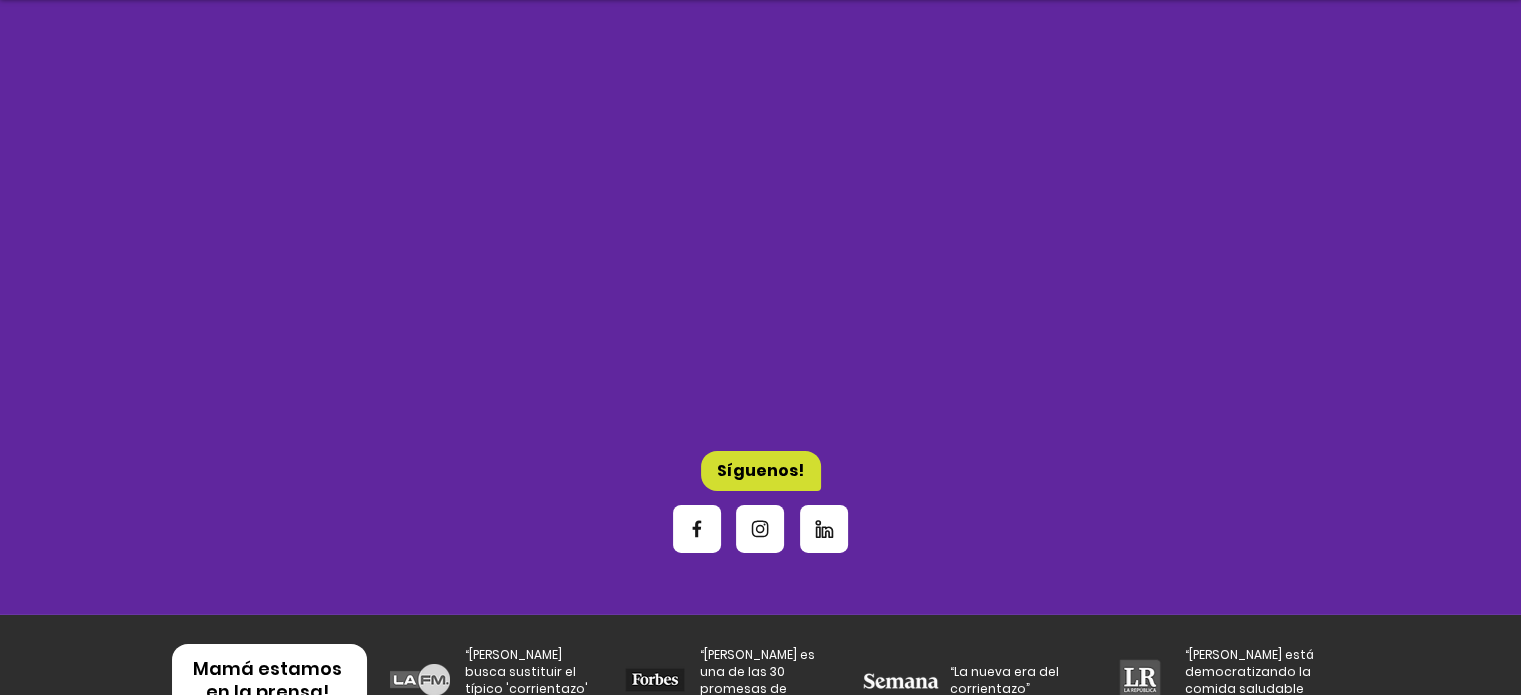 scroll, scrollTop: 6384, scrollLeft: 0, axis: vertical 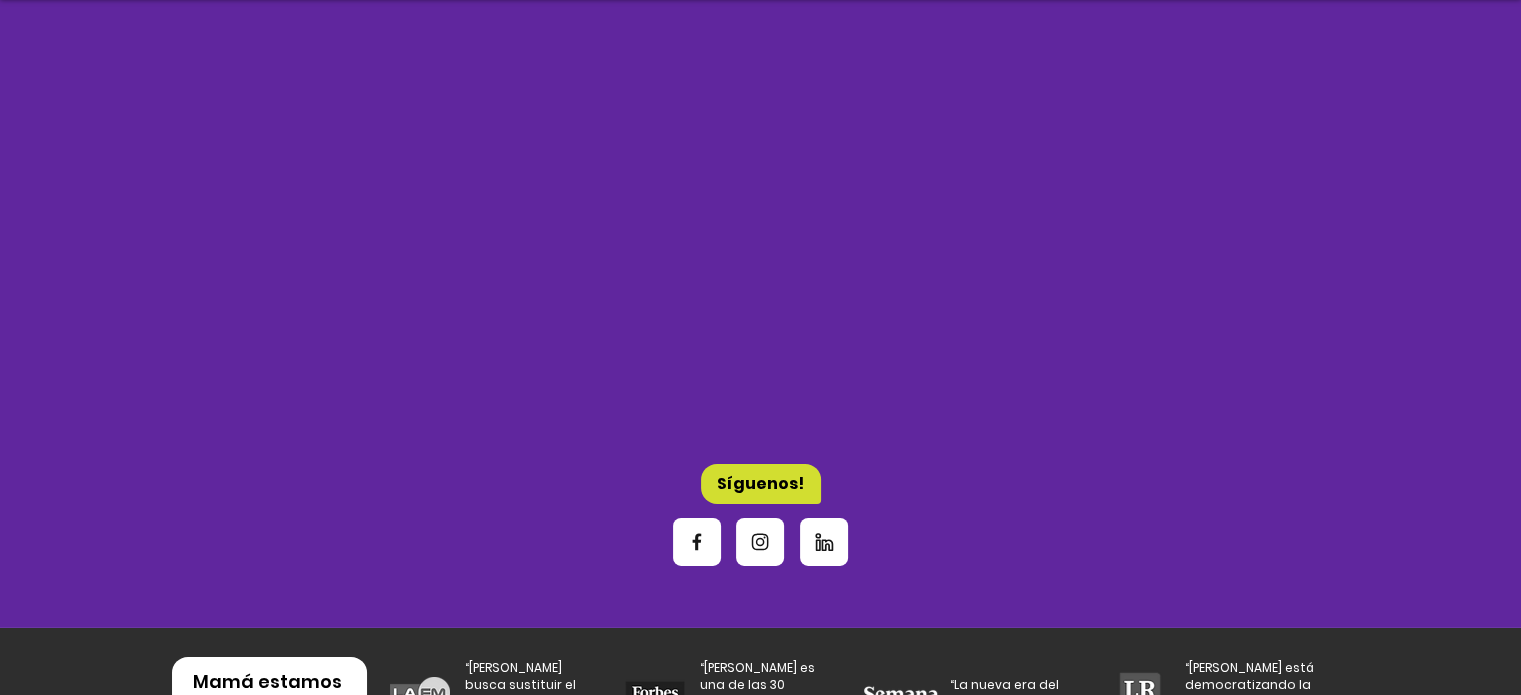 click at bounding box center [760, 195] 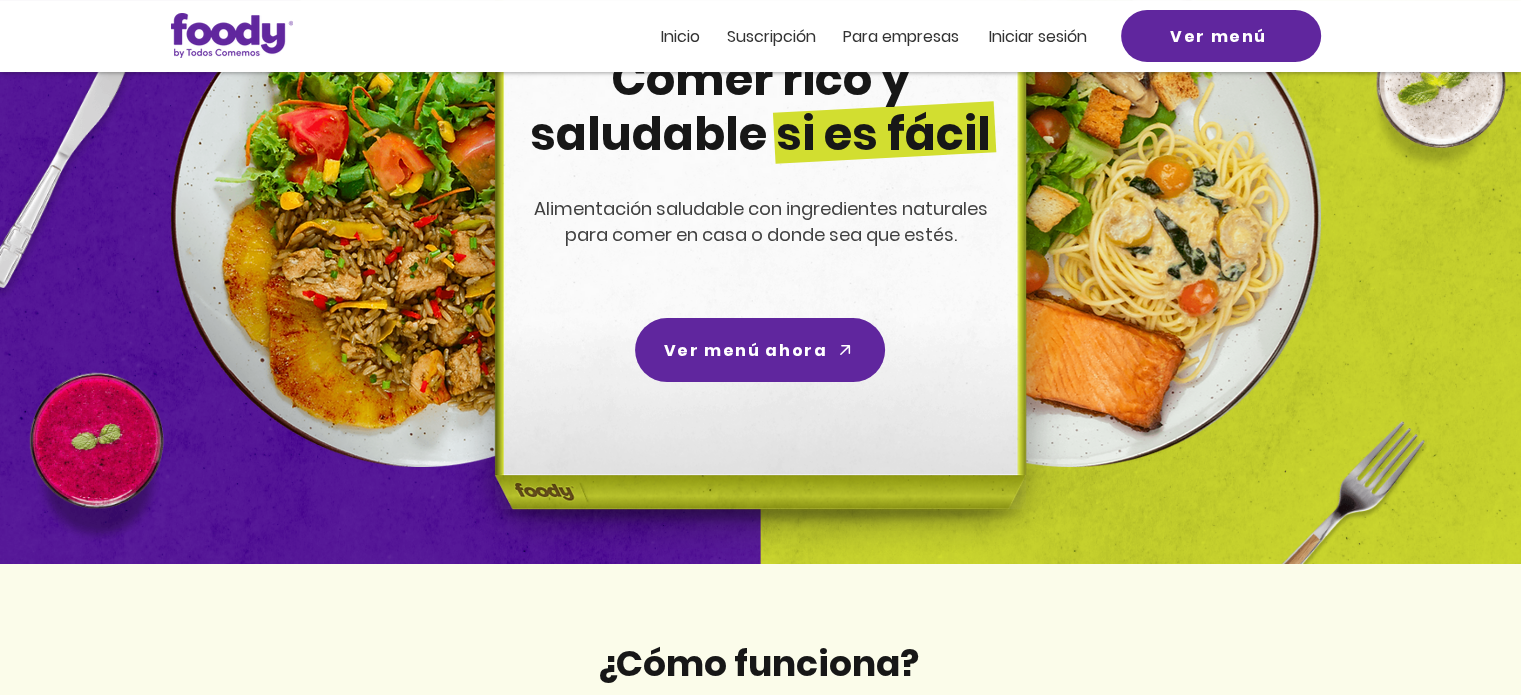 scroll, scrollTop: 0, scrollLeft: 0, axis: both 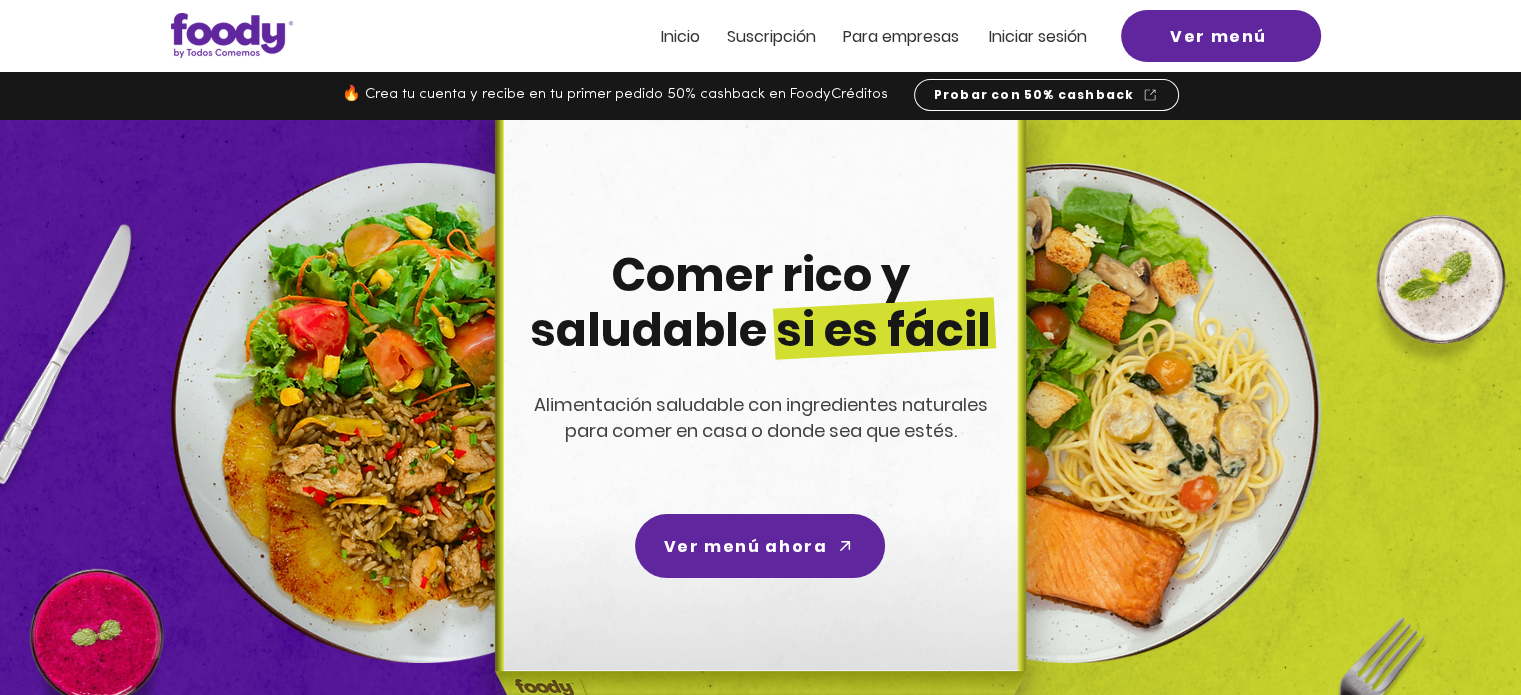 click on "Suscripción" at bounding box center (771, 36) 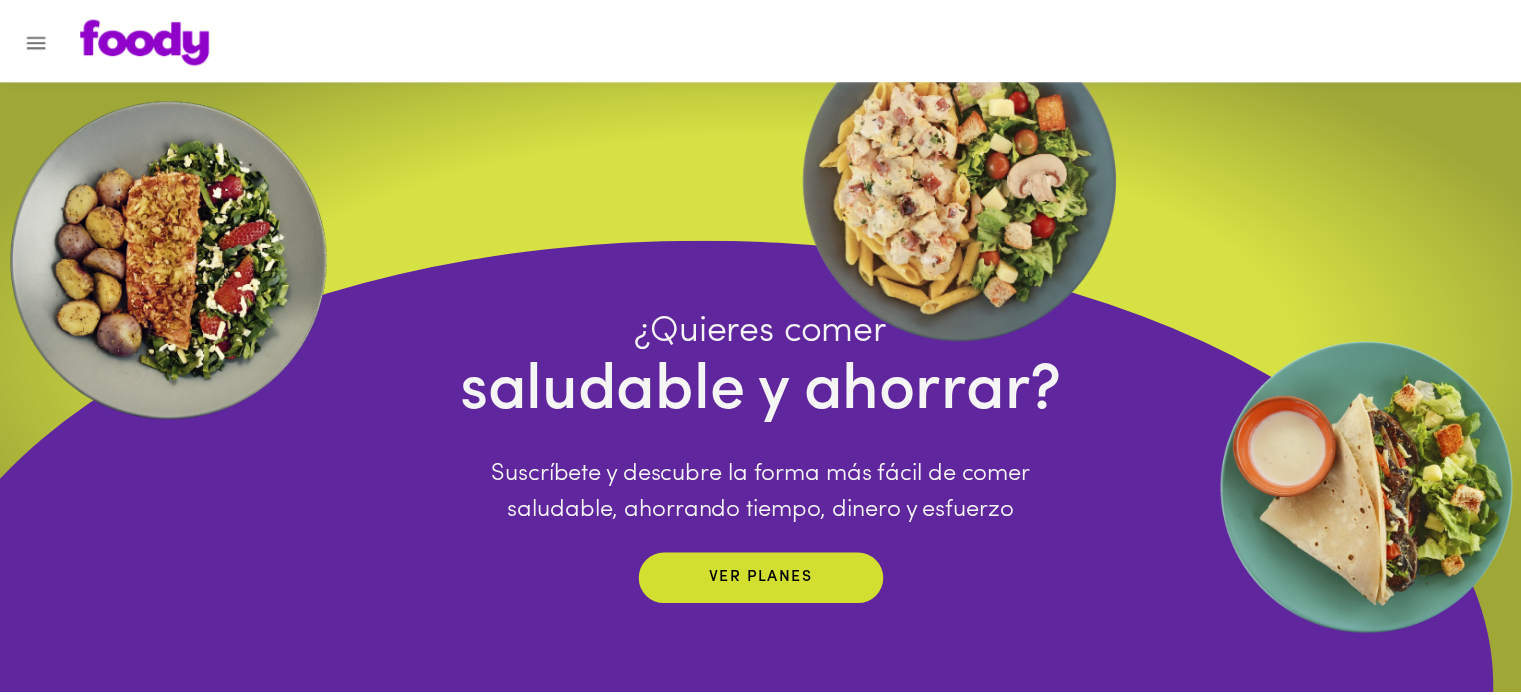 scroll, scrollTop: 0, scrollLeft: 0, axis: both 